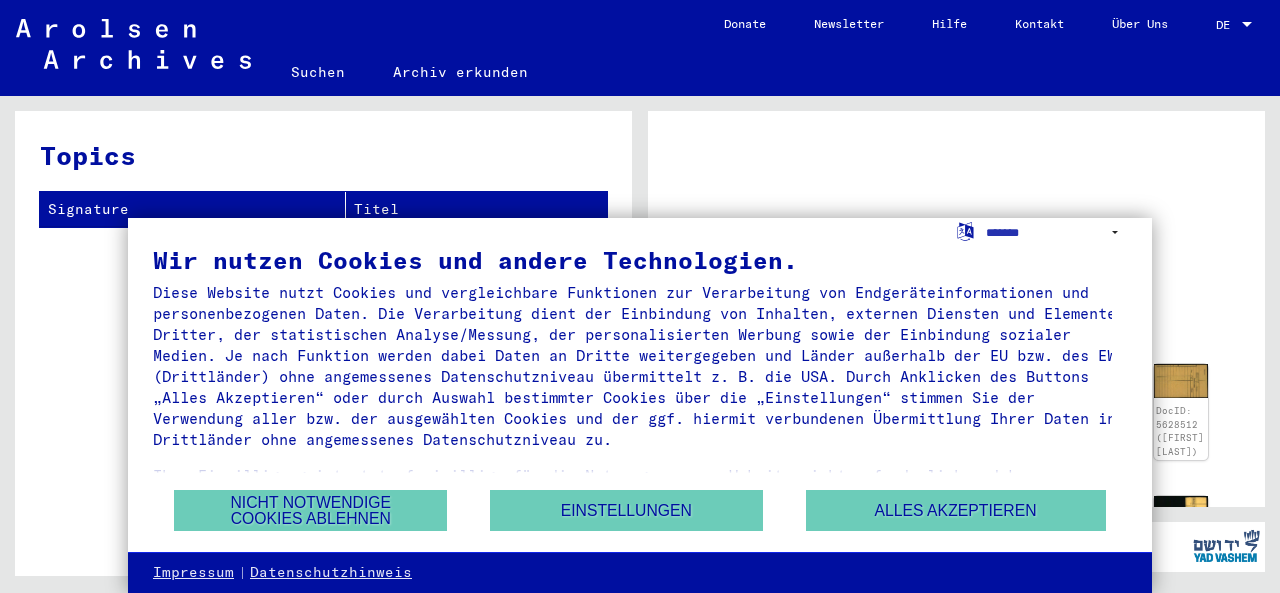 scroll, scrollTop: 0, scrollLeft: 0, axis: both 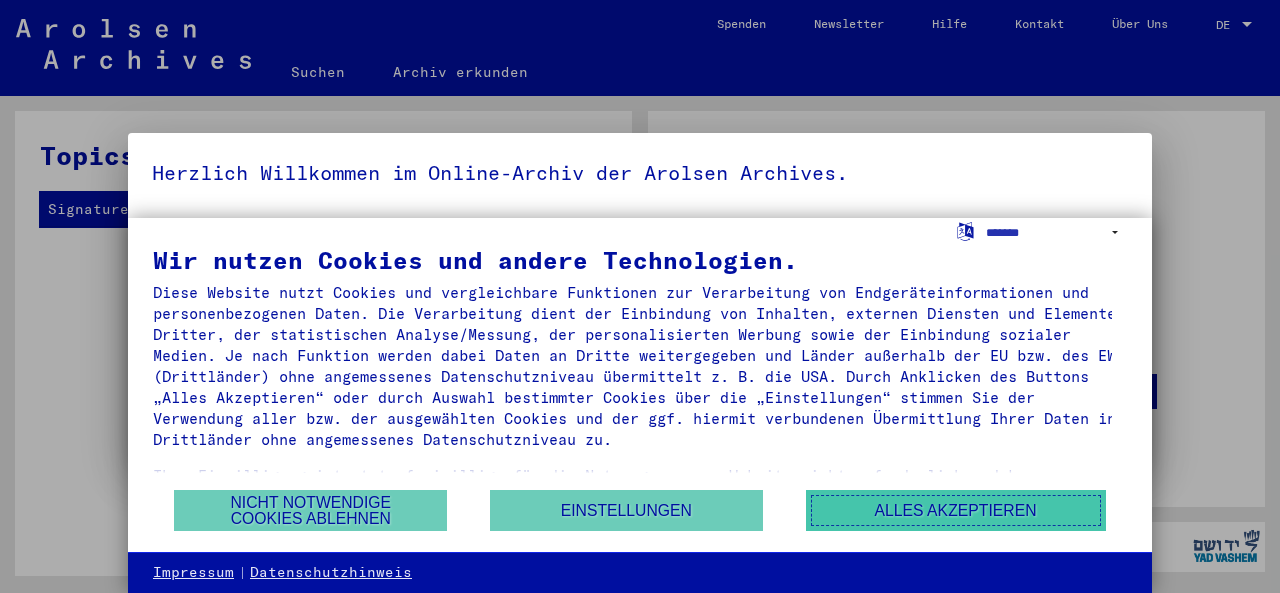 click on "Alles akzeptieren" at bounding box center (956, 510) 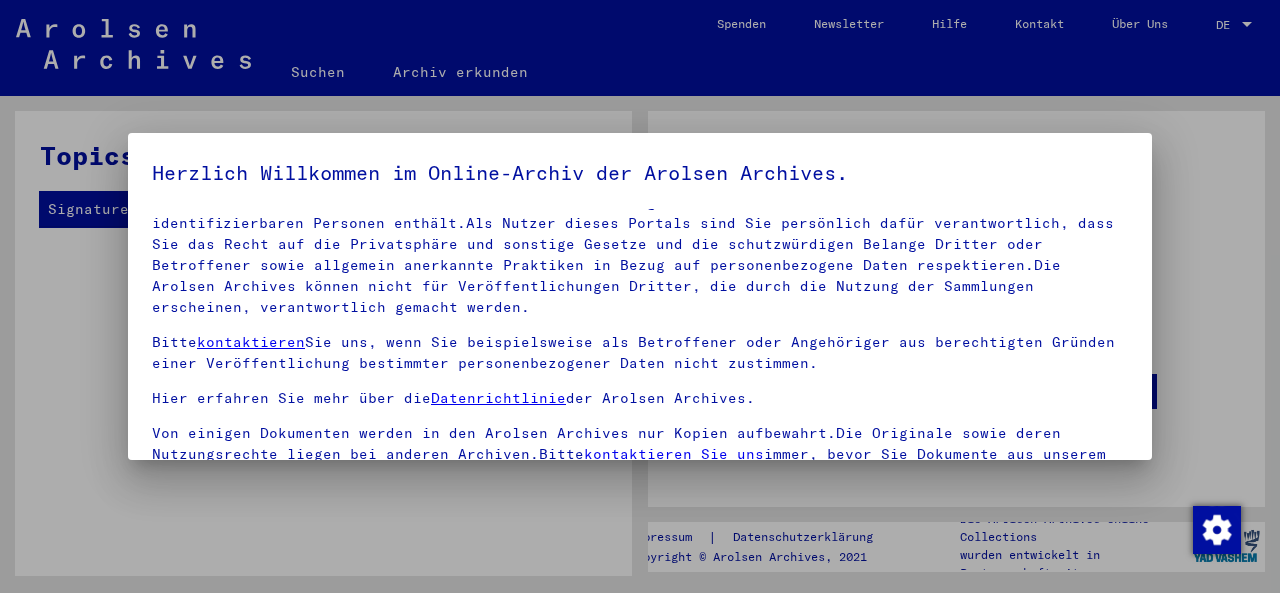 scroll, scrollTop: 160, scrollLeft: 0, axis: vertical 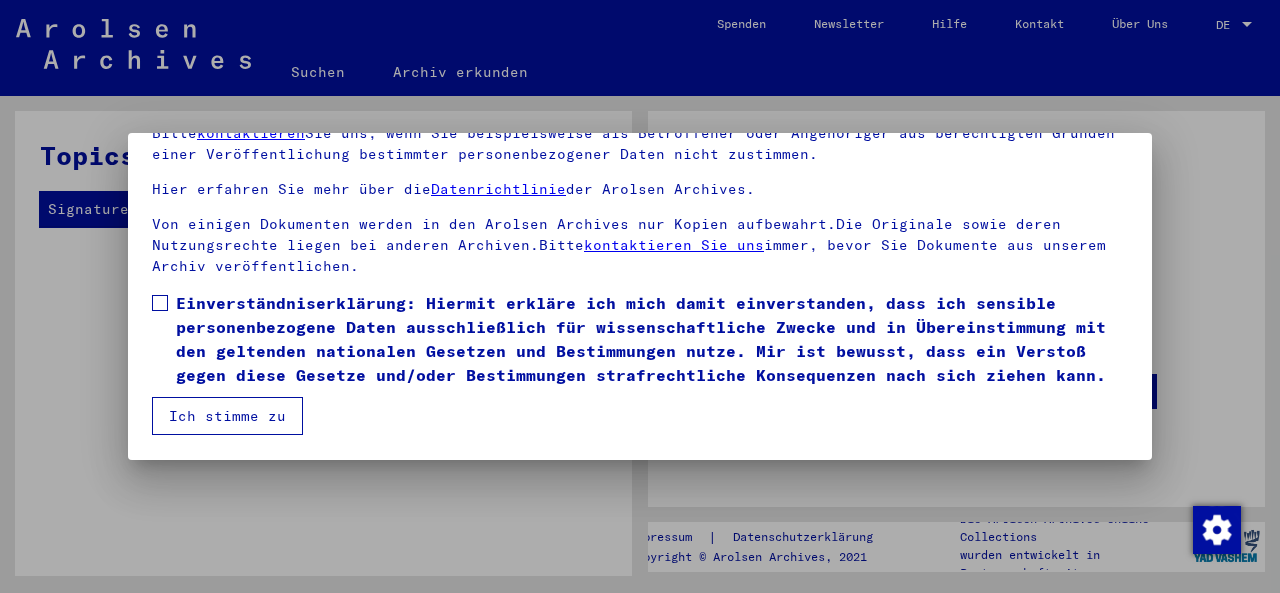 click on "Ich stimme zu" at bounding box center (227, 416) 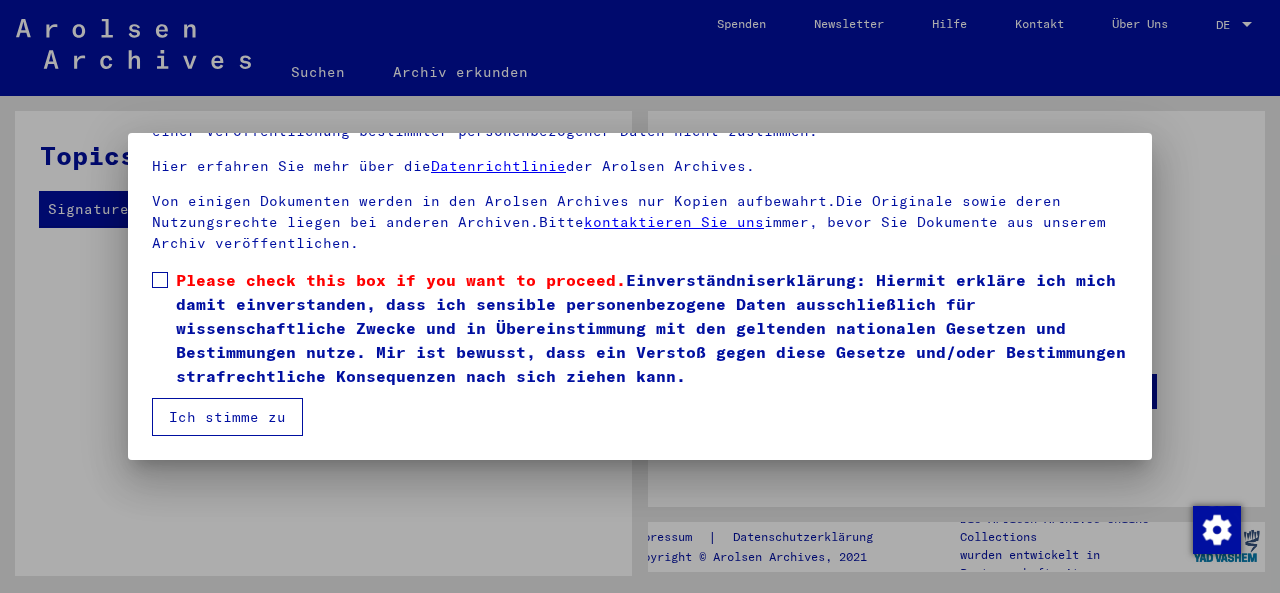 scroll, scrollTop: 161, scrollLeft: 0, axis: vertical 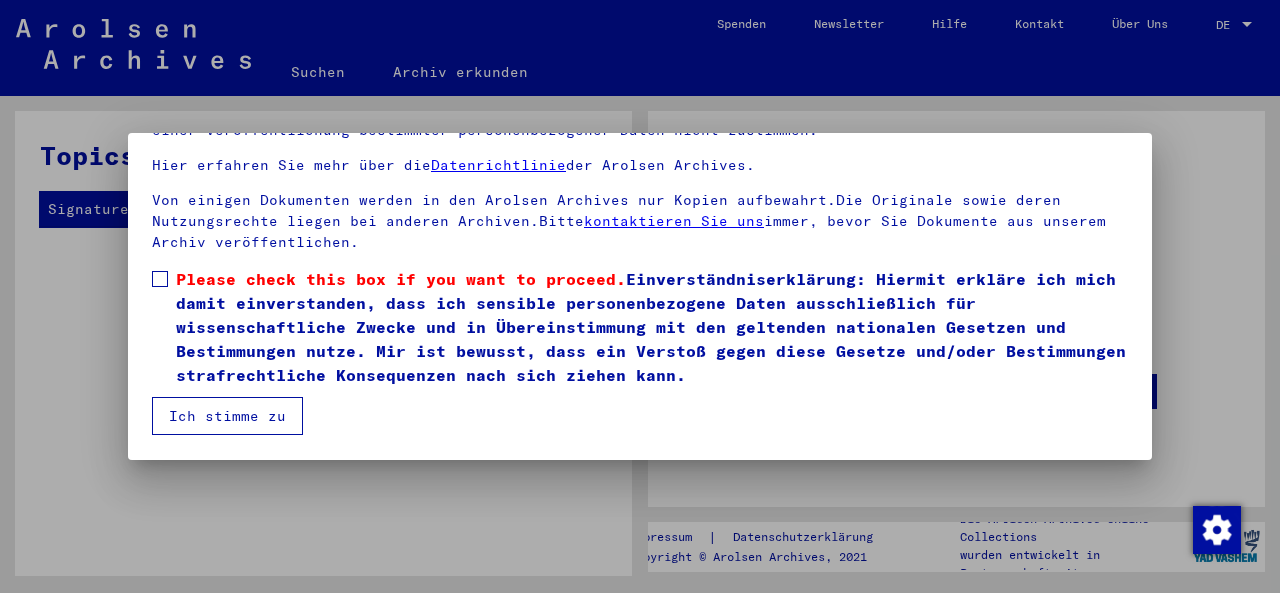 click at bounding box center (160, 279) 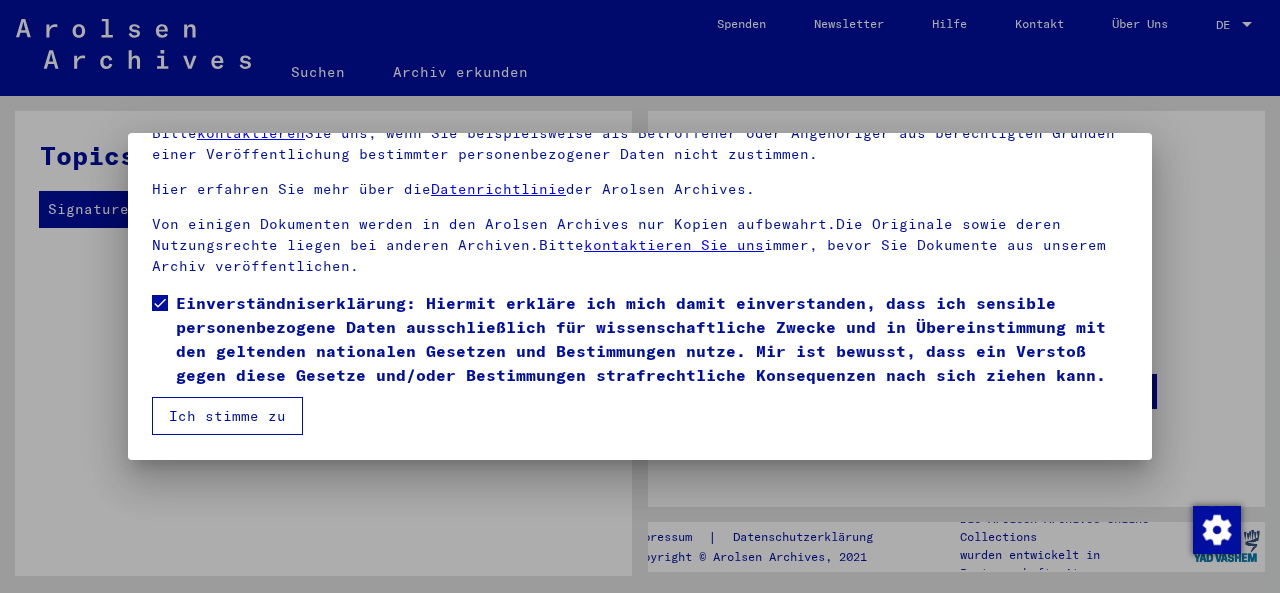 click on "Ich stimme zu" at bounding box center [227, 416] 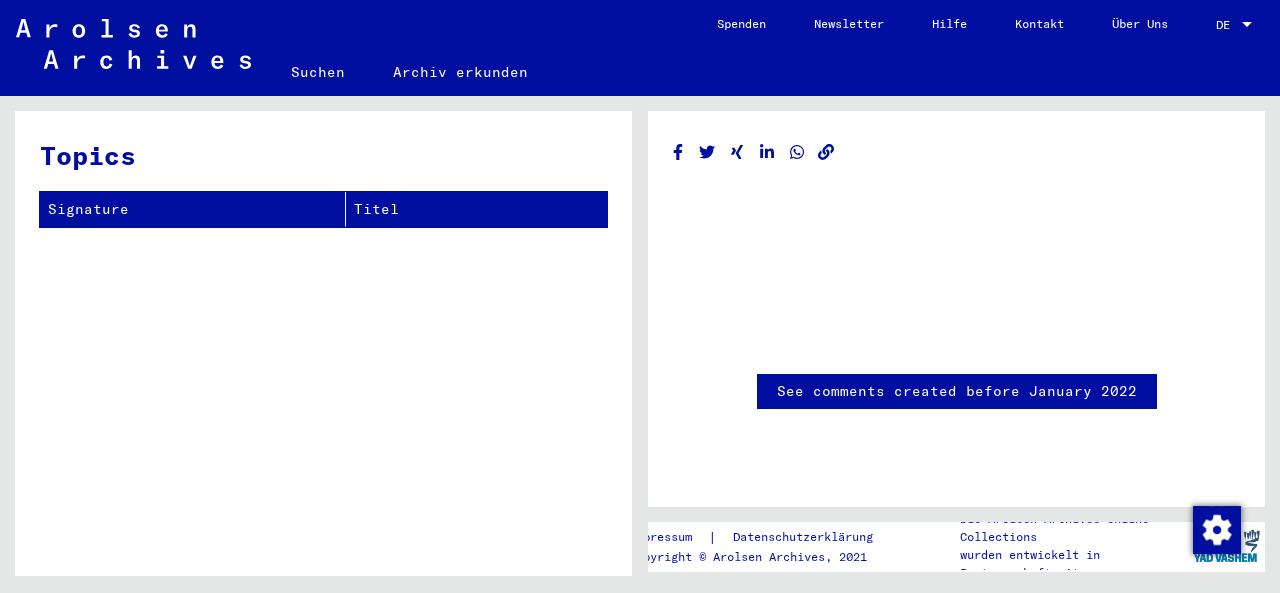 scroll, scrollTop: 400, scrollLeft: 0, axis: vertical 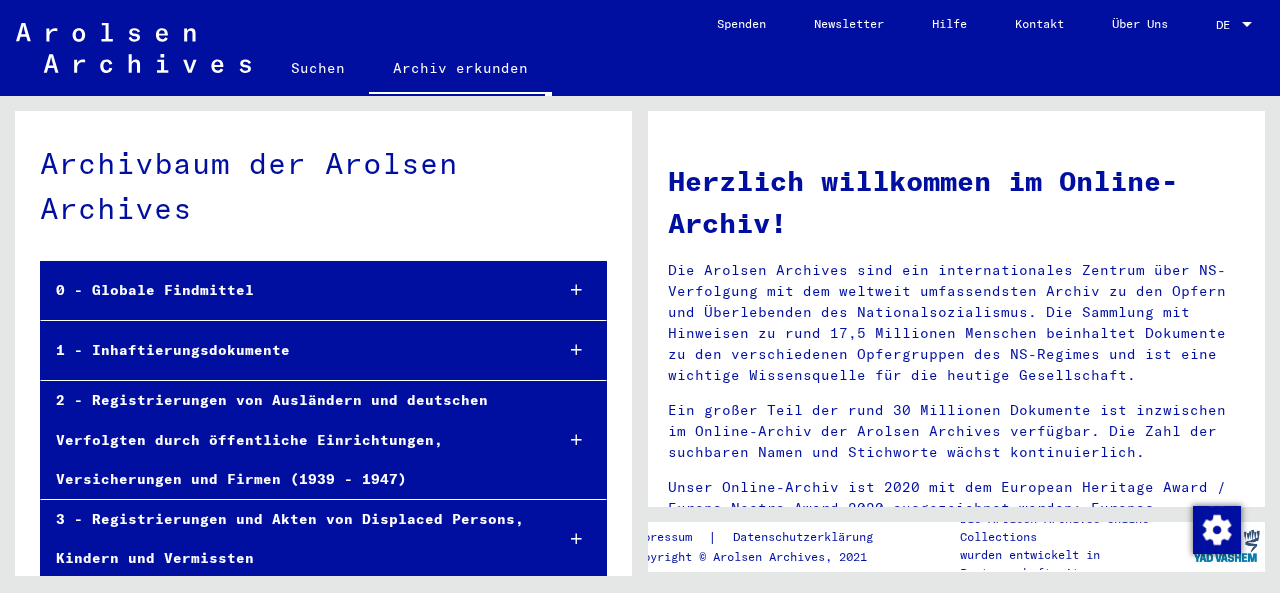 click on "DE DE" 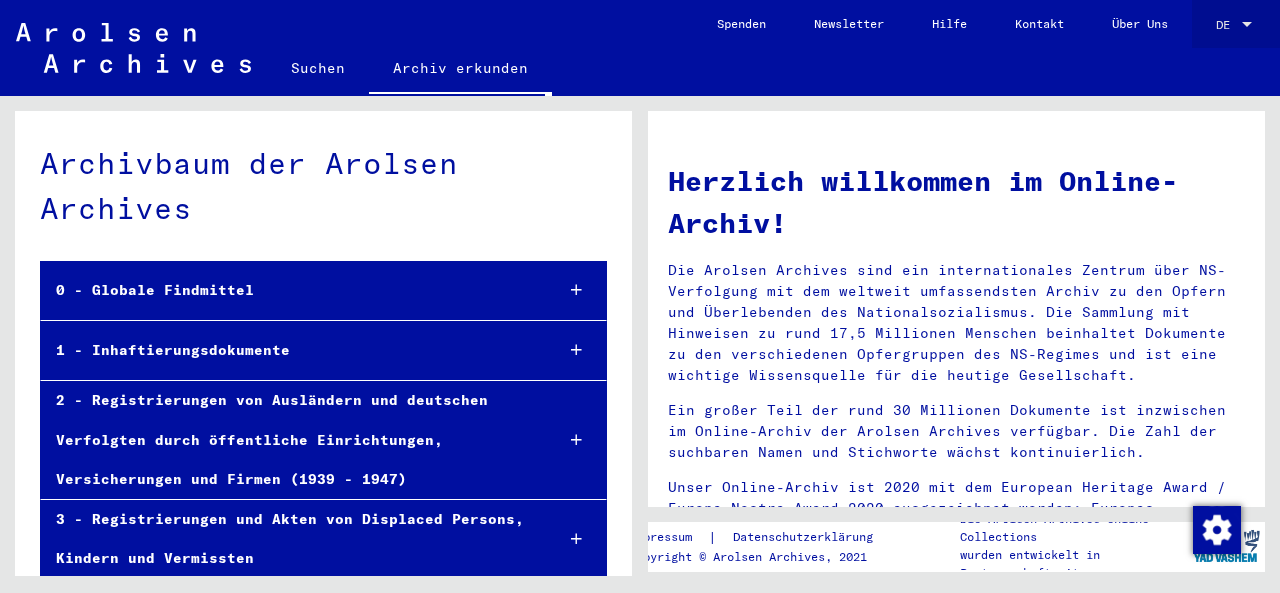 click at bounding box center (1247, 24) 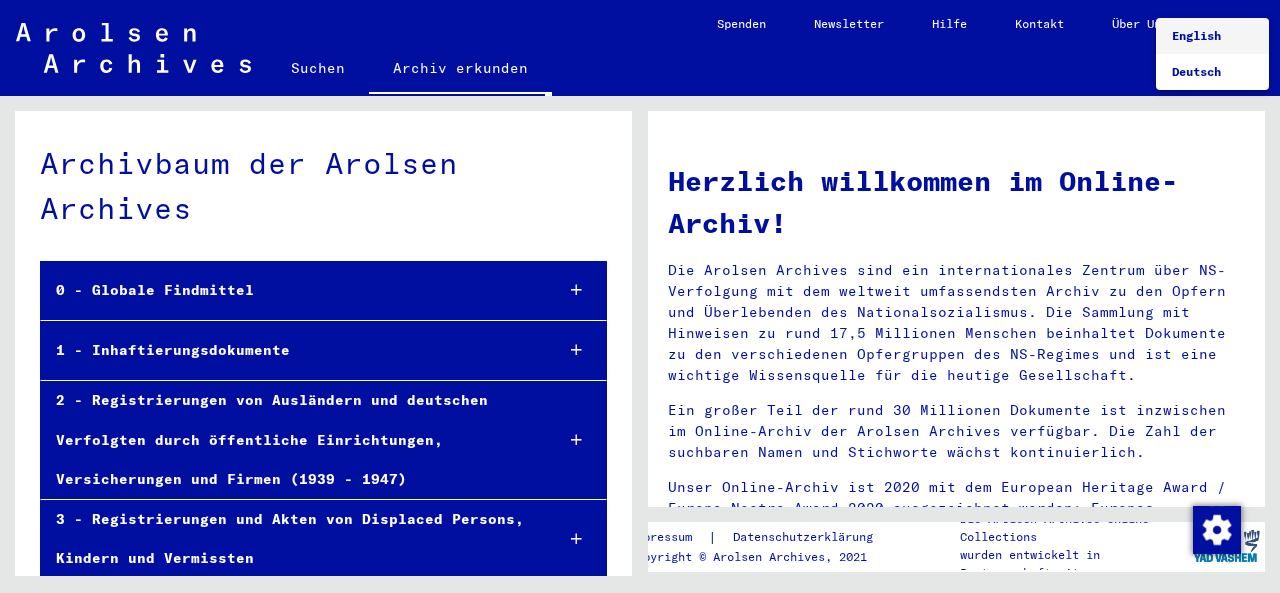 click on "English" at bounding box center [1196, 35] 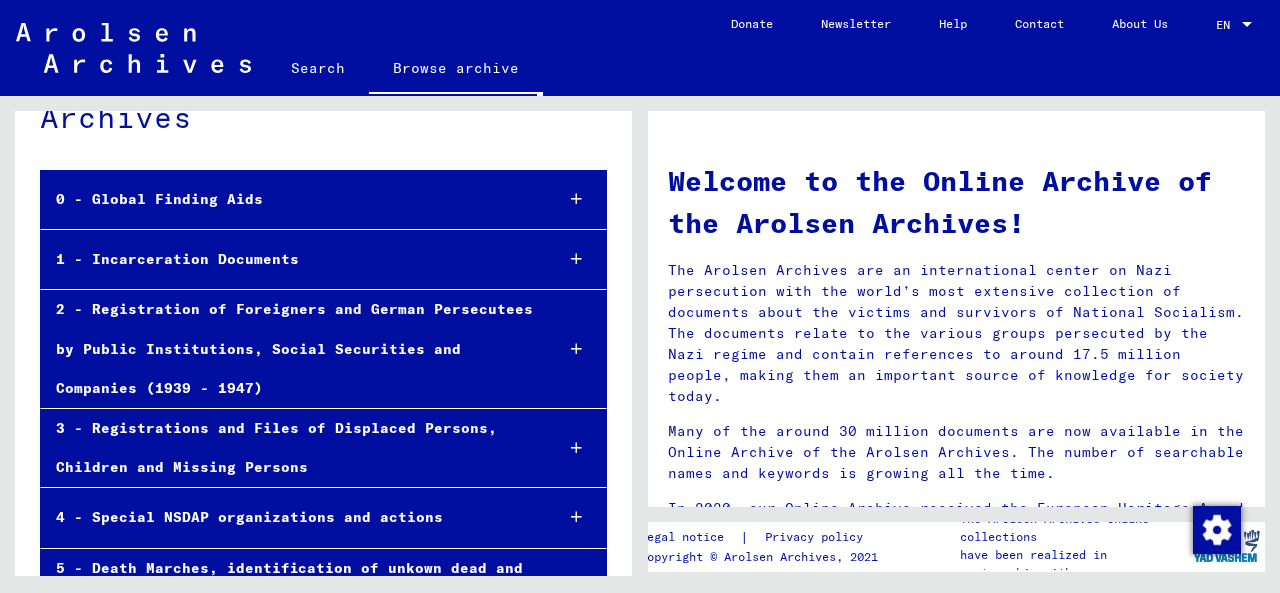scroll, scrollTop: 353, scrollLeft: 0, axis: vertical 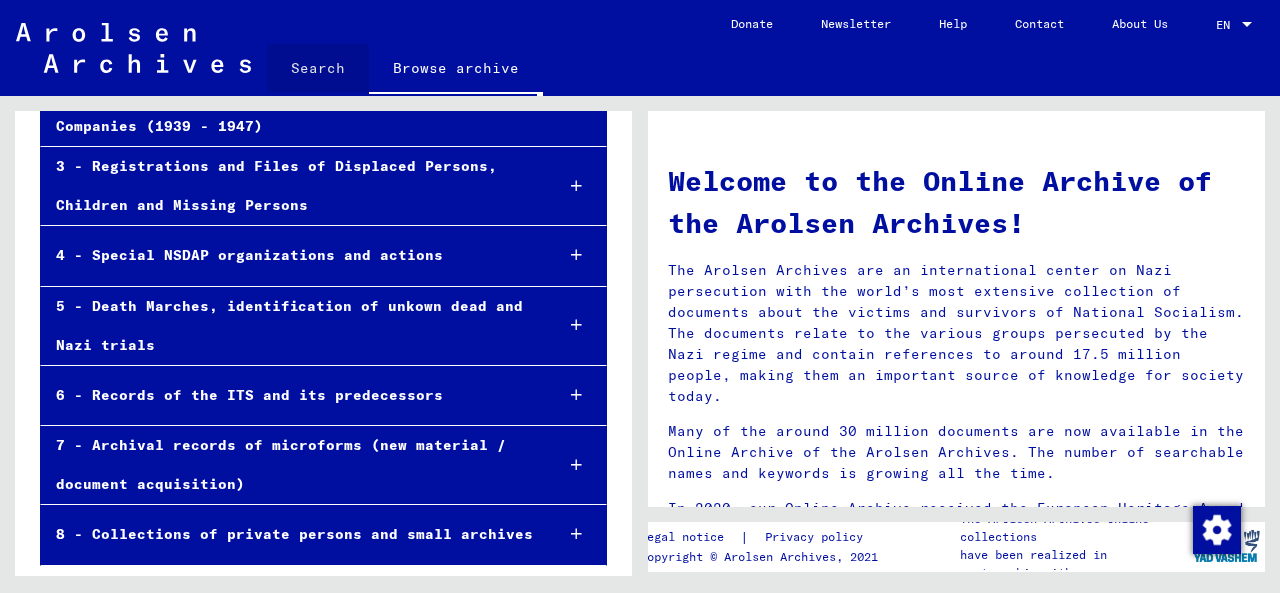click on "Search" 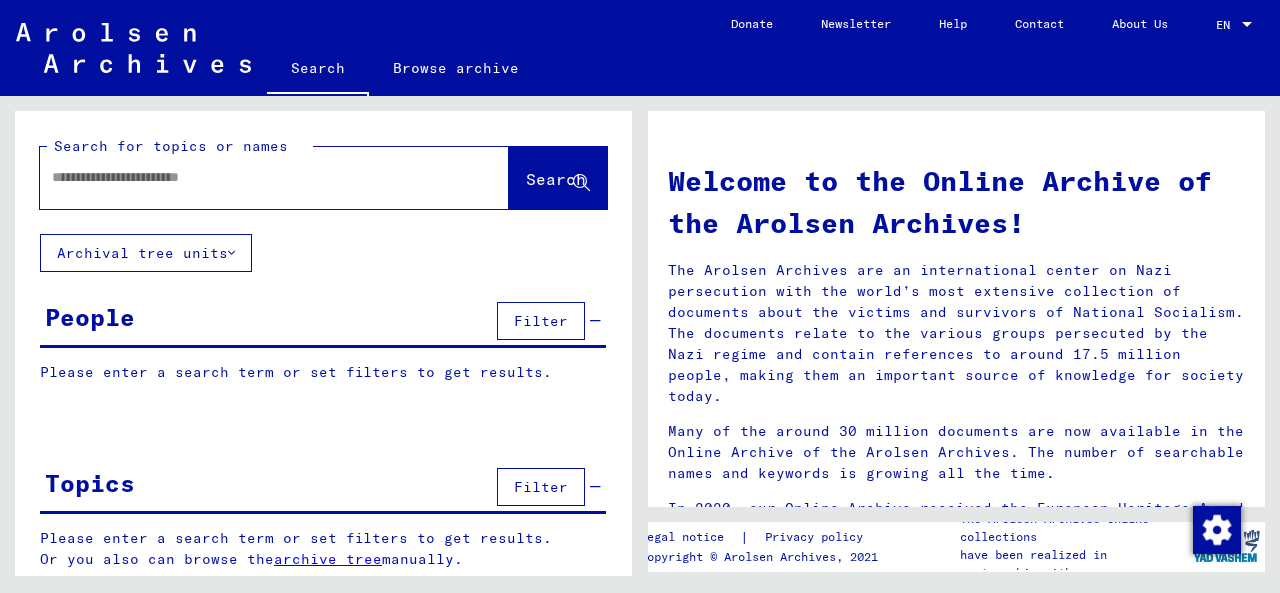 click at bounding box center (250, 177) 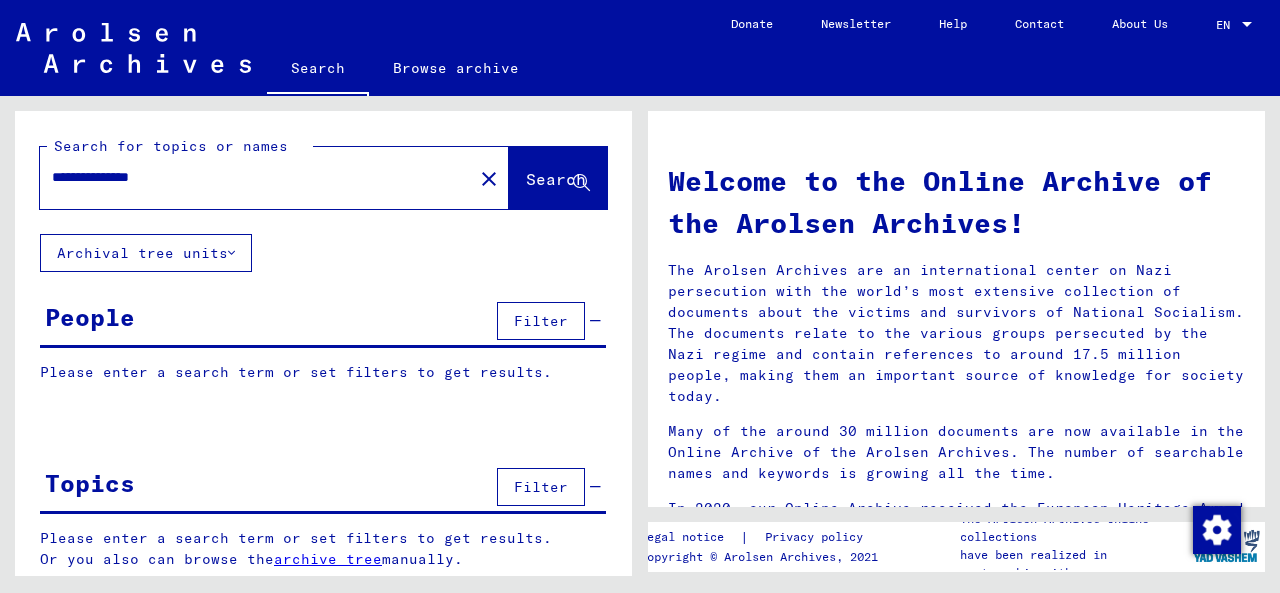 type on "**********" 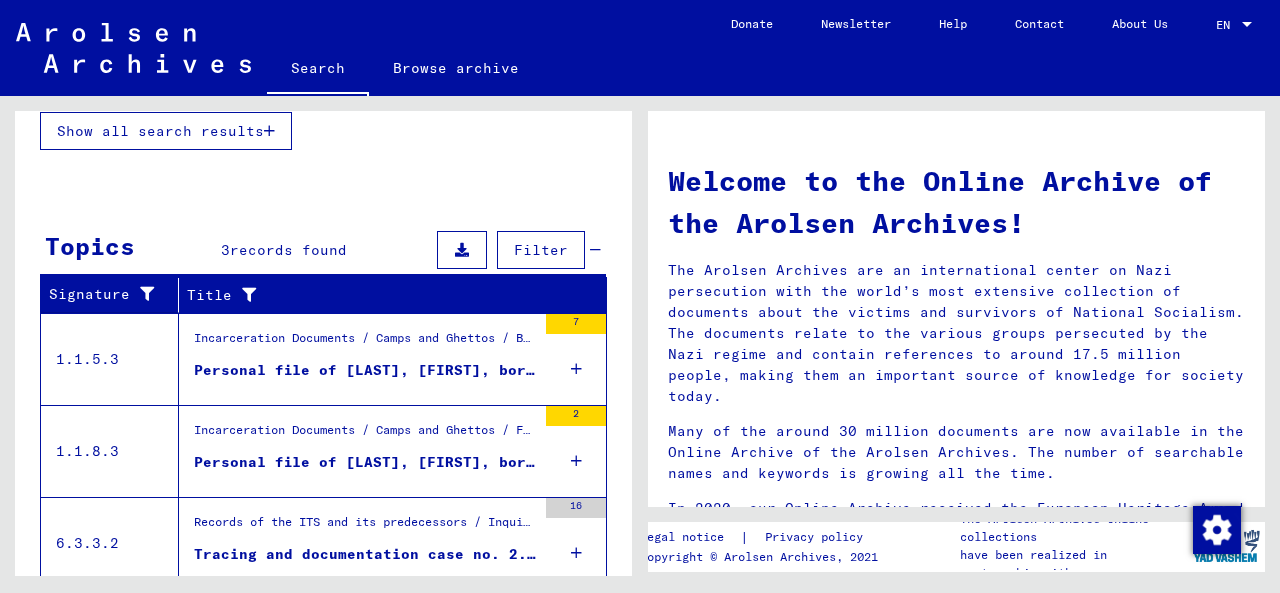 scroll, scrollTop: 573, scrollLeft: 0, axis: vertical 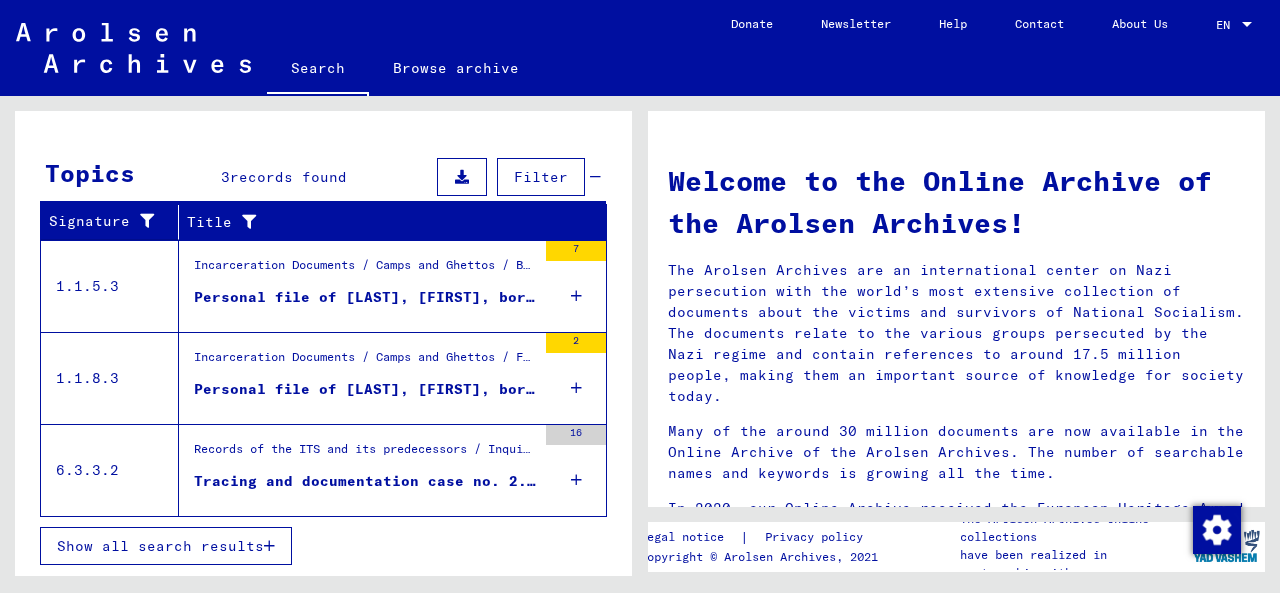 click on "Personal file of [LAST], [FIRST], born on [DATE]" at bounding box center (365, 297) 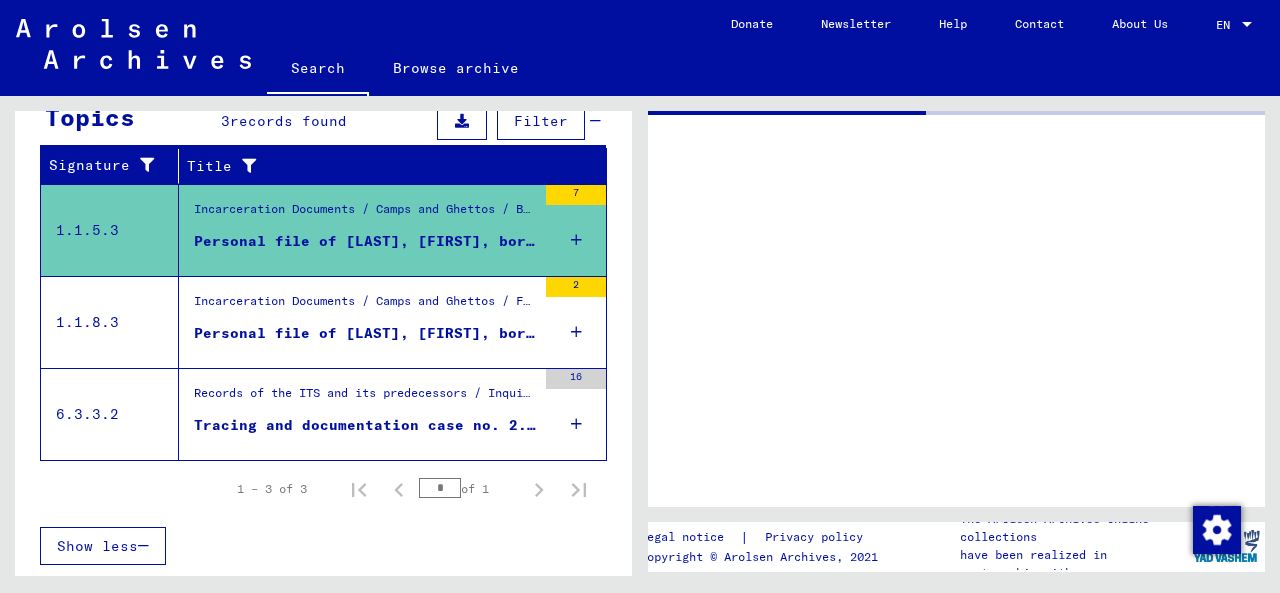 scroll, scrollTop: 261, scrollLeft: 0, axis: vertical 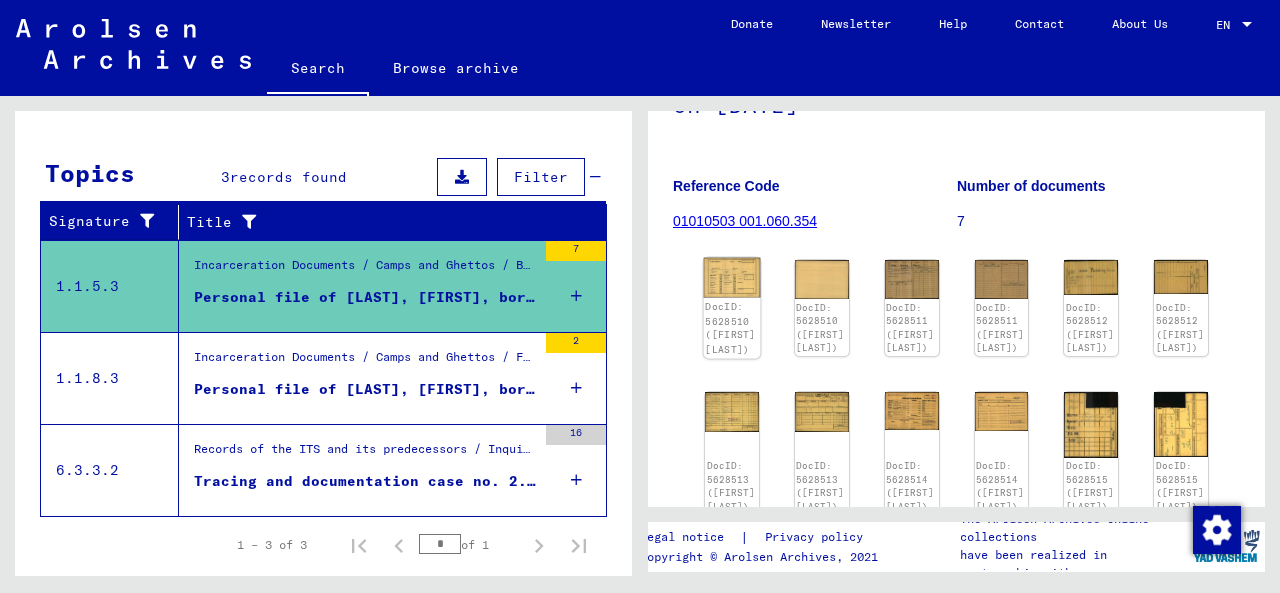 click 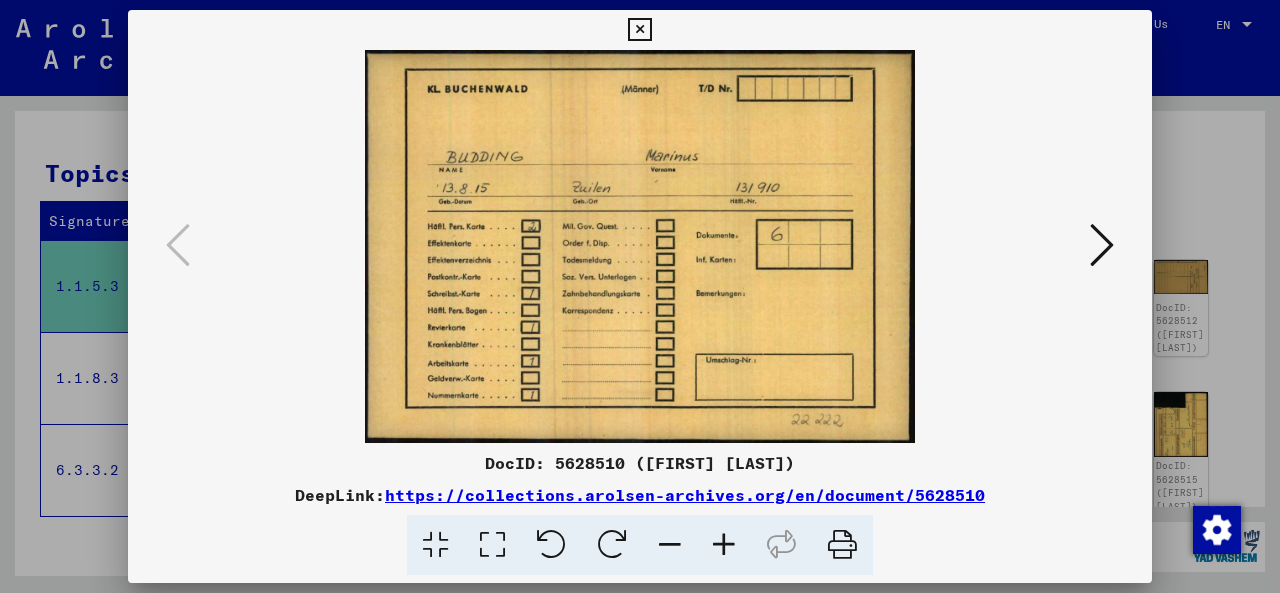click at bounding box center (1102, 245) 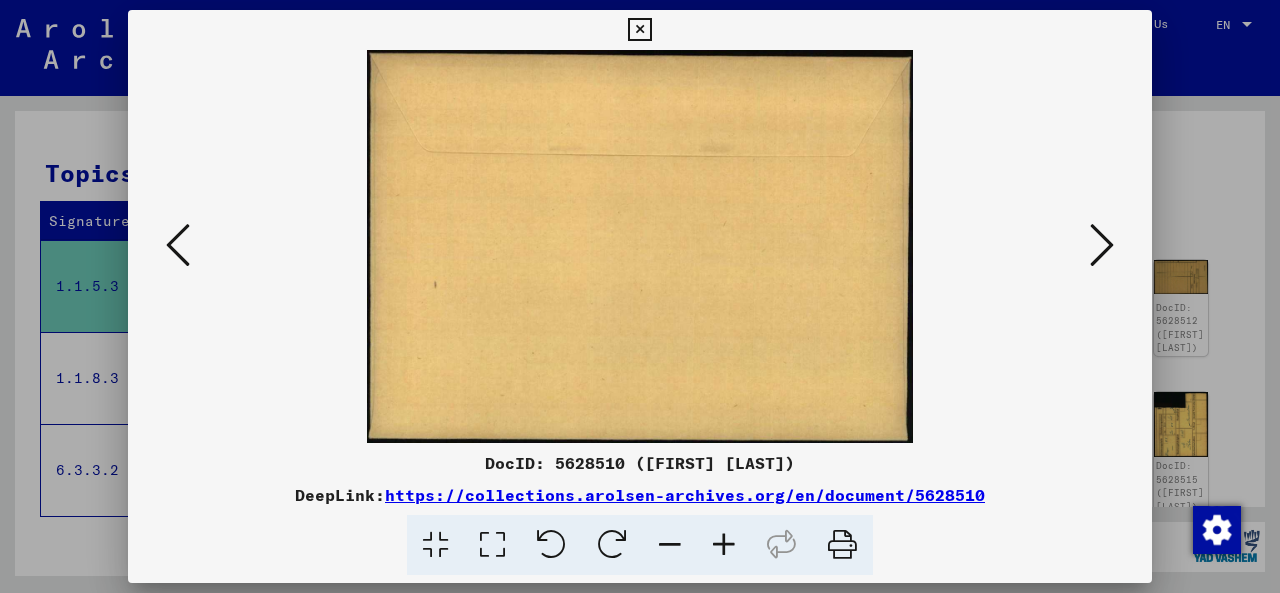 click at bounding box center (1102, 245) 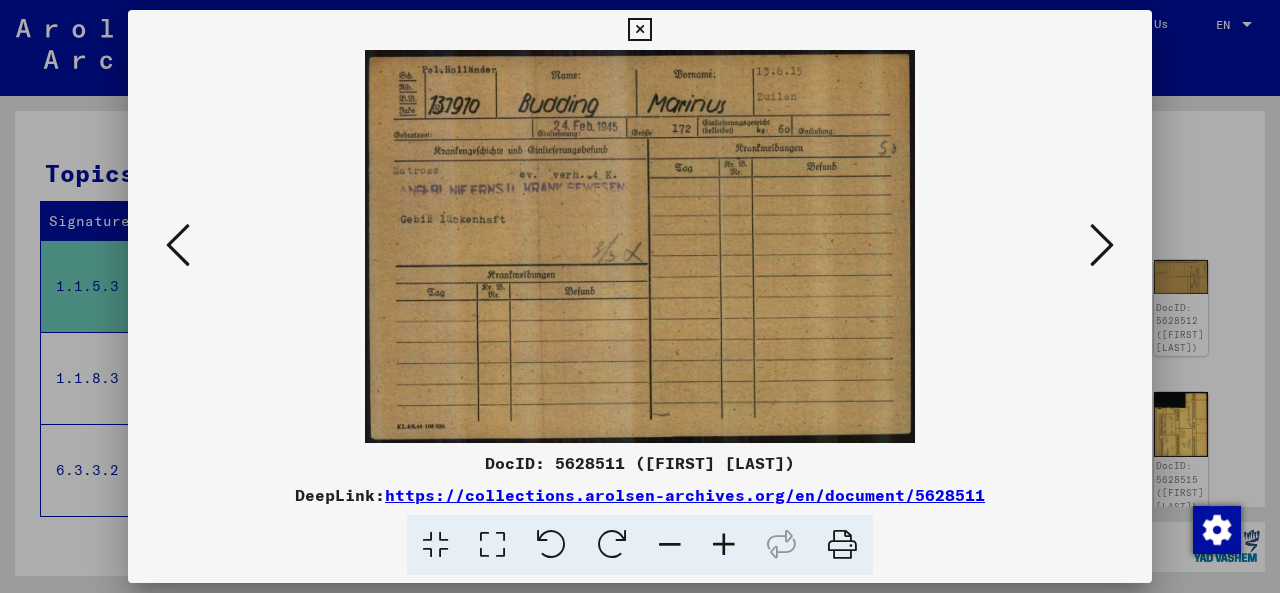 click at bounding box center [1102, 245] 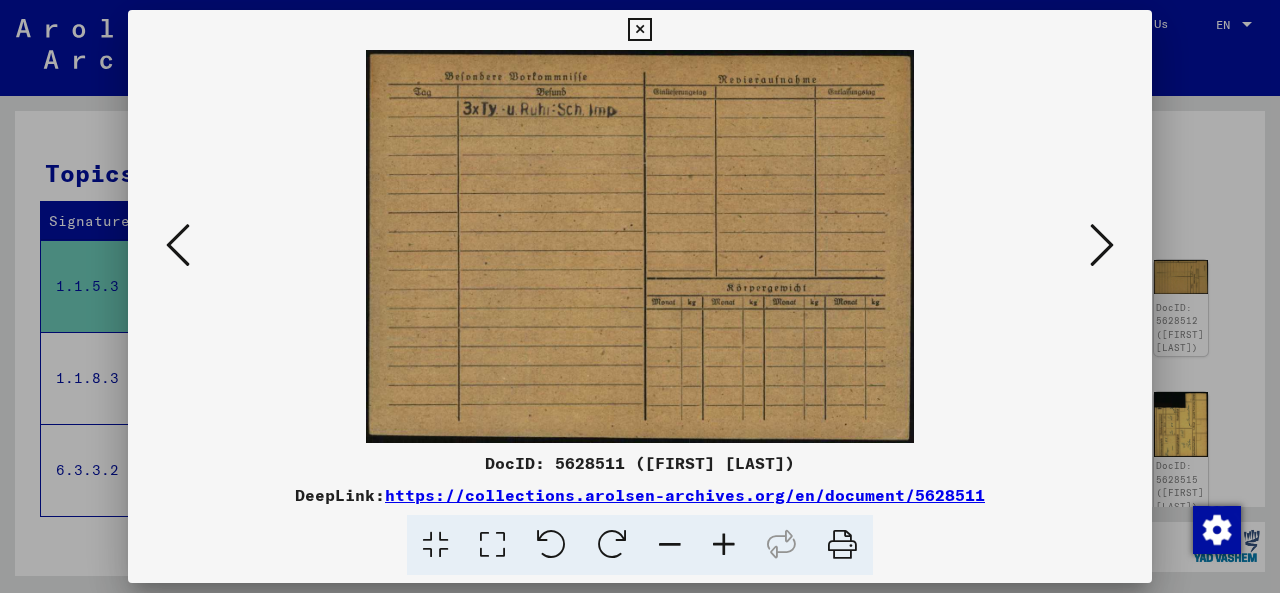 click at bounding box center (640, 246) 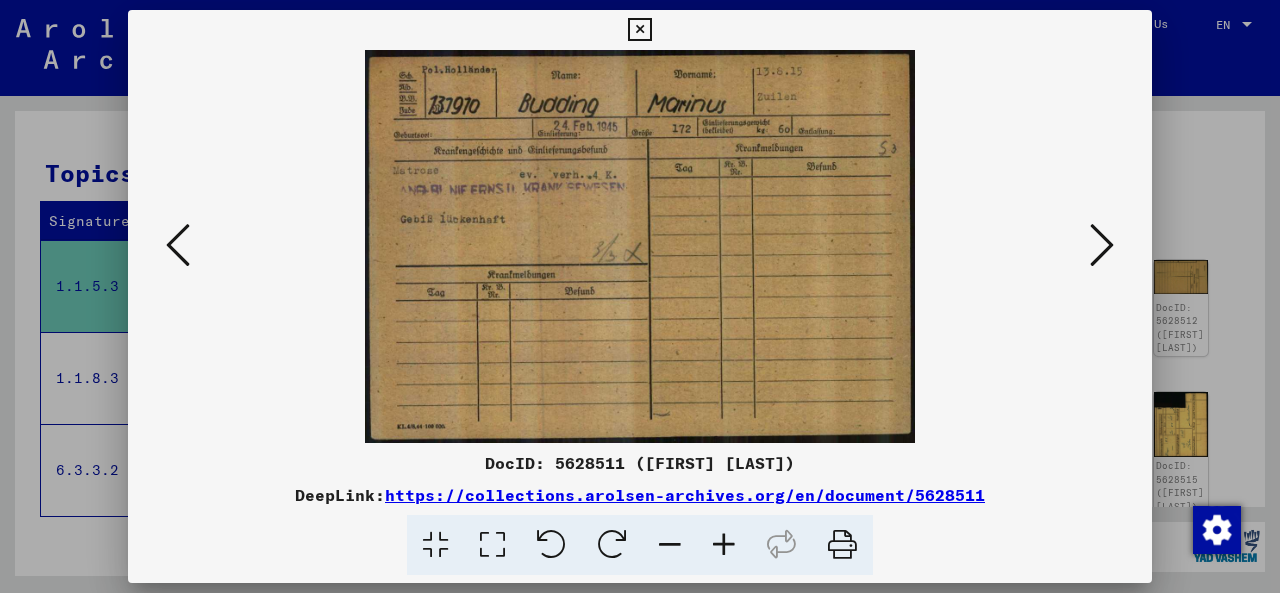 click at bounding box center (640, 246) 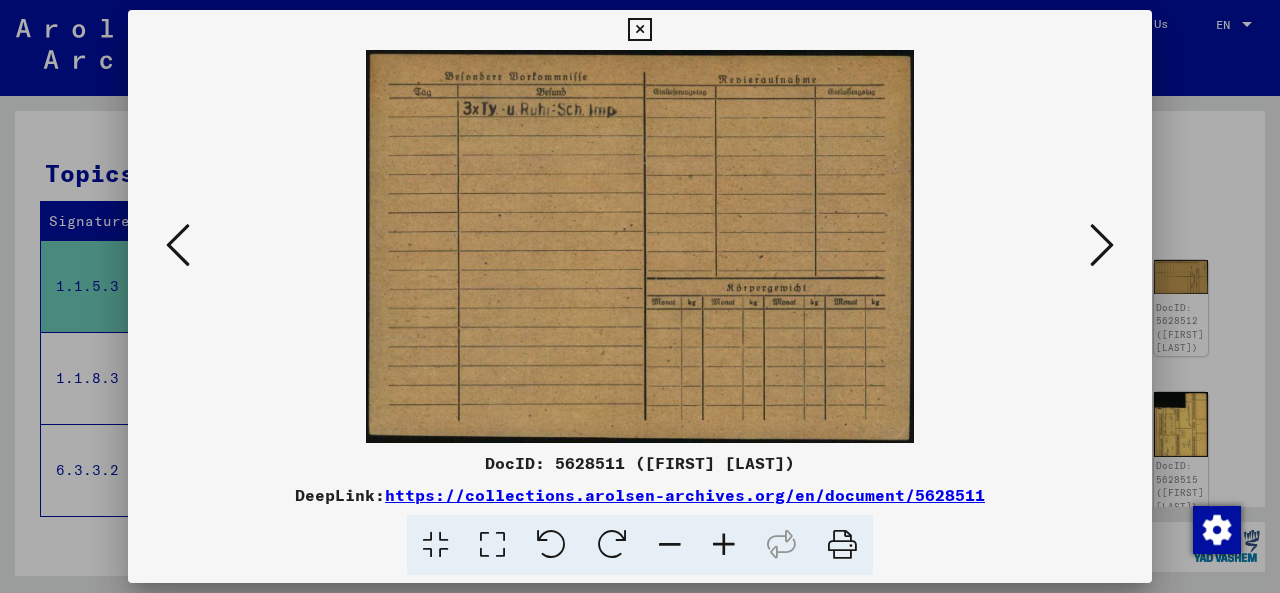 click at bounding box center [1102, 245] 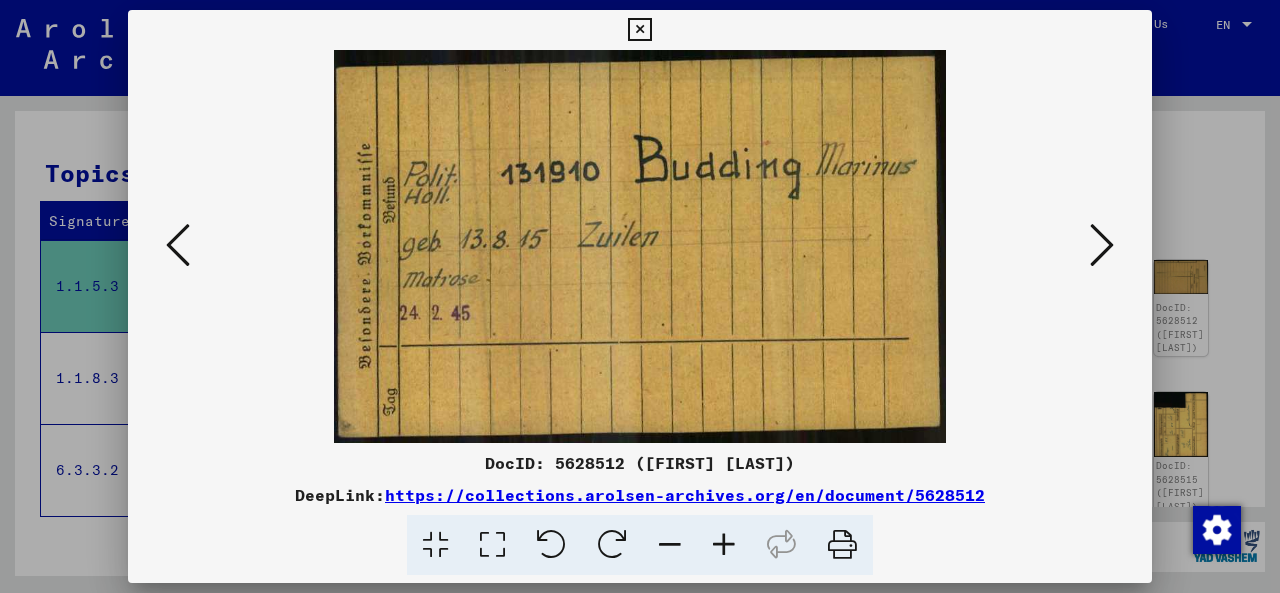 click at bounding box center [178, 245] 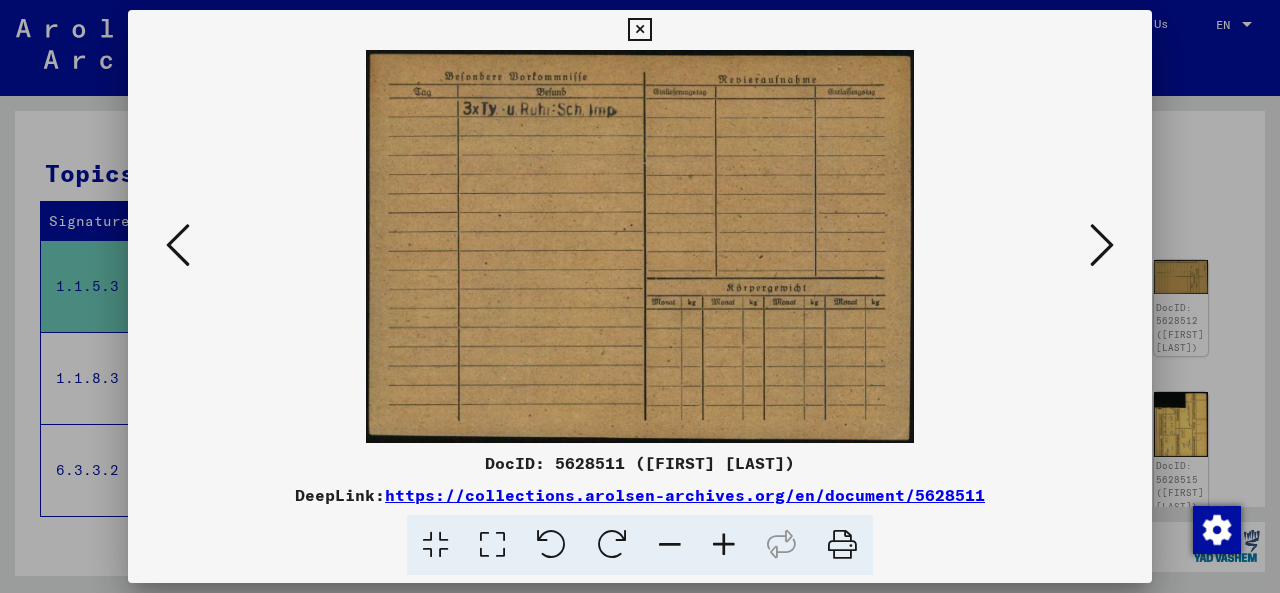 click at bounding box center (1102, 245) 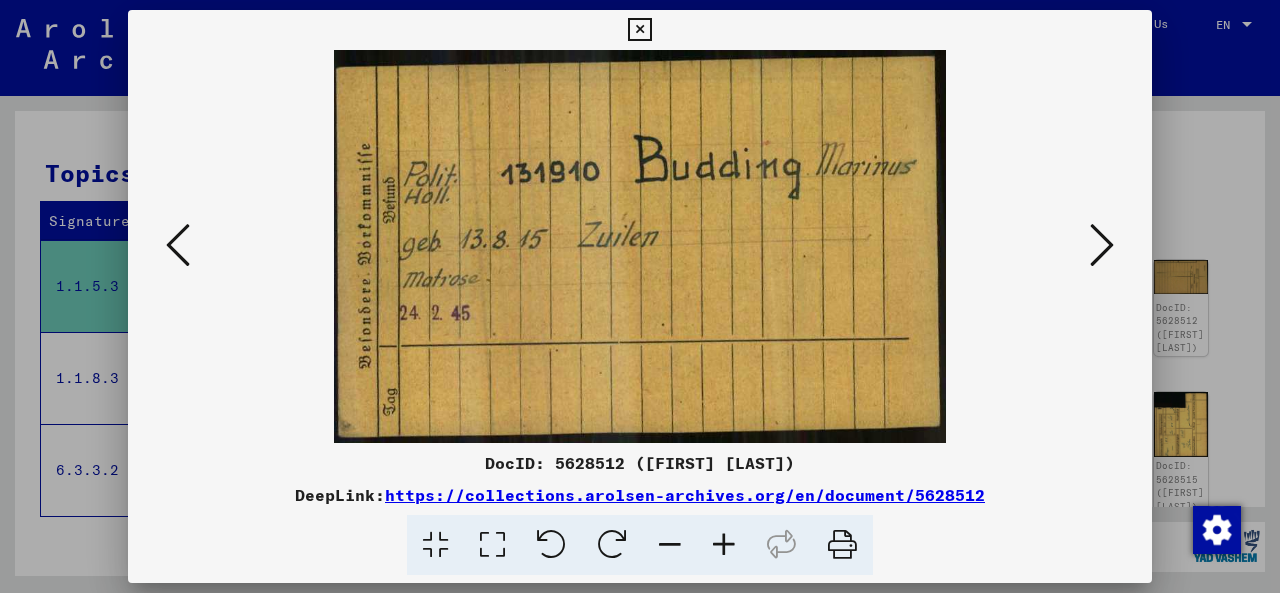 click at bounding box center [1102, 245] 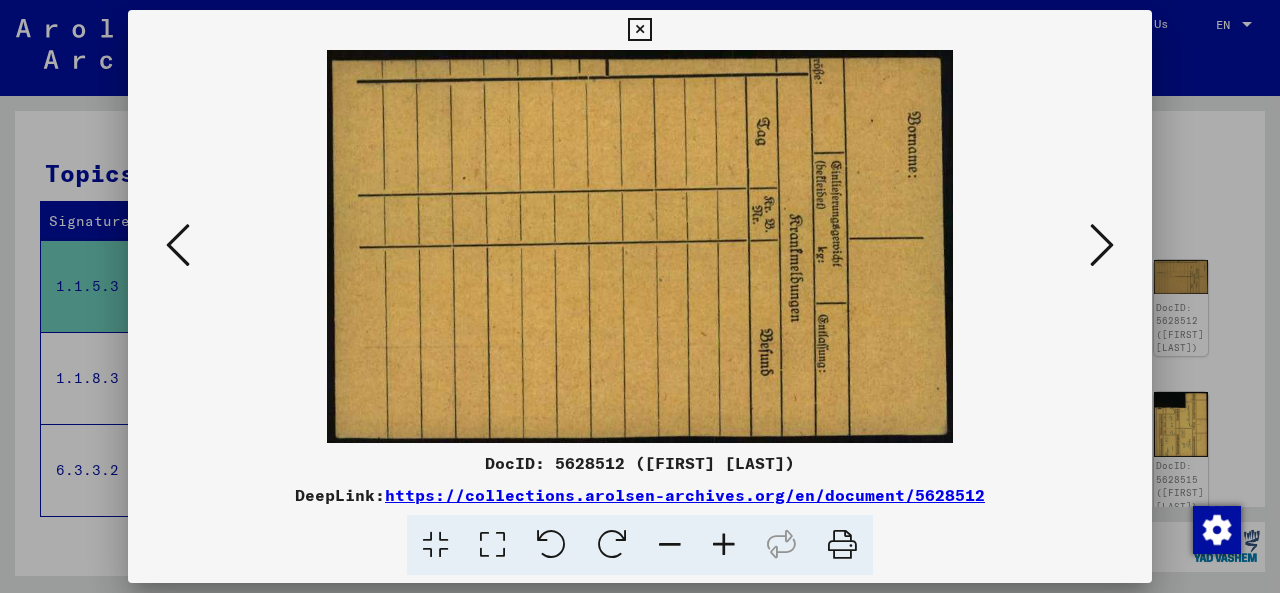 click at bounding box center (1102, 245) 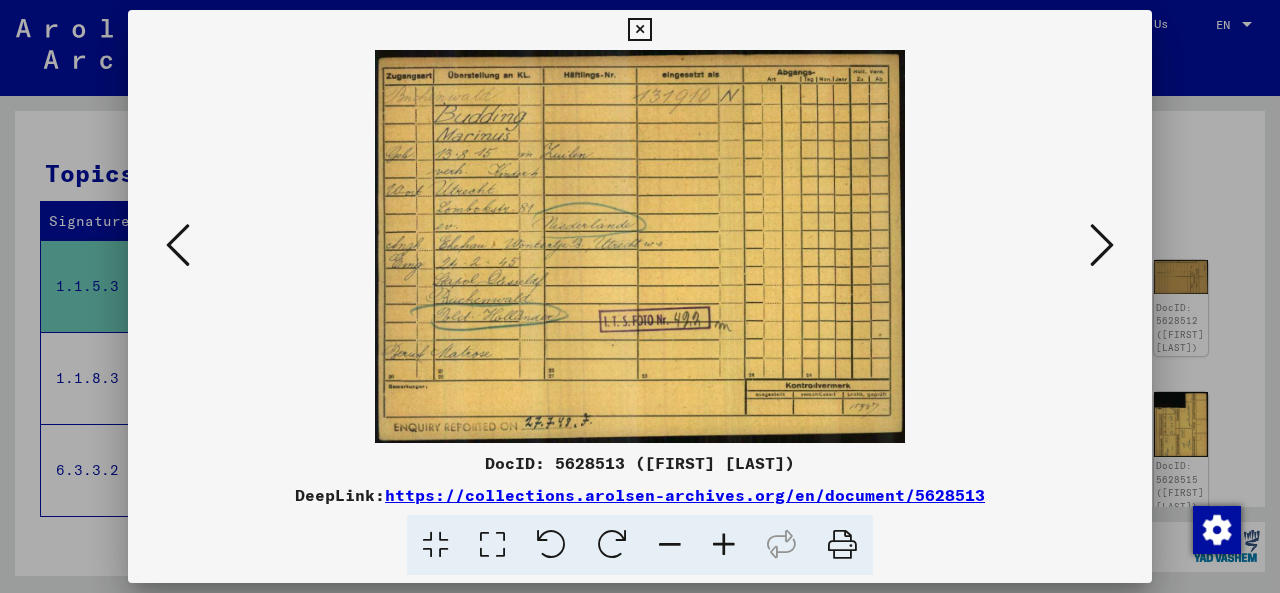 click at bounding box center [1102, 245] 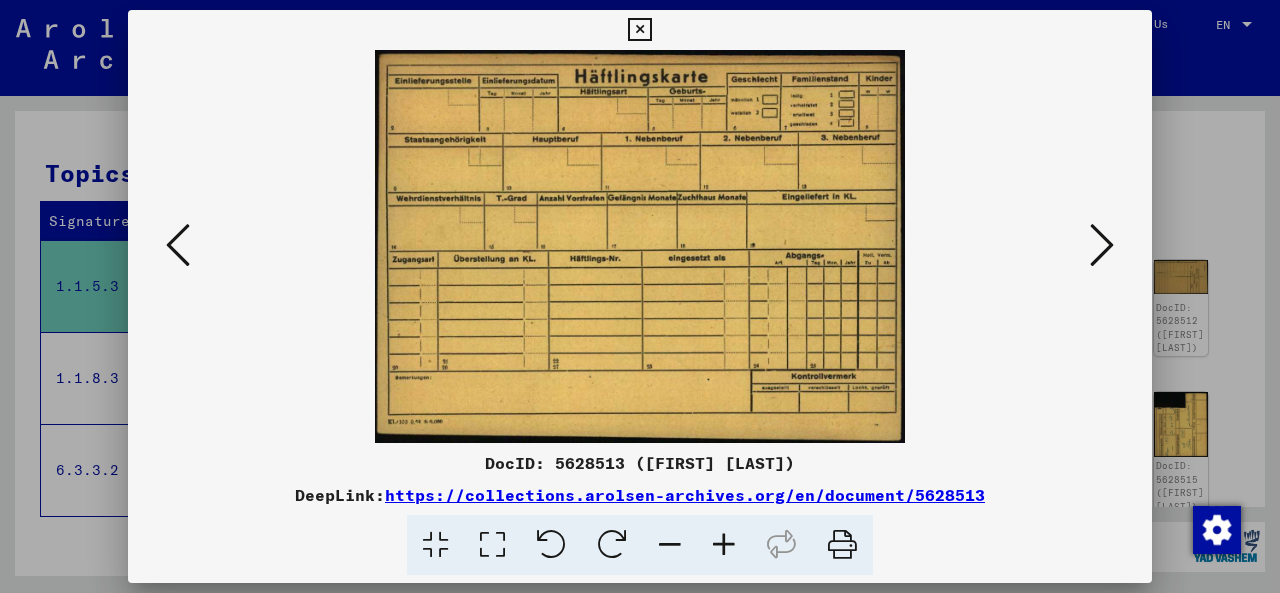 click at bounding box center (1102, 245) 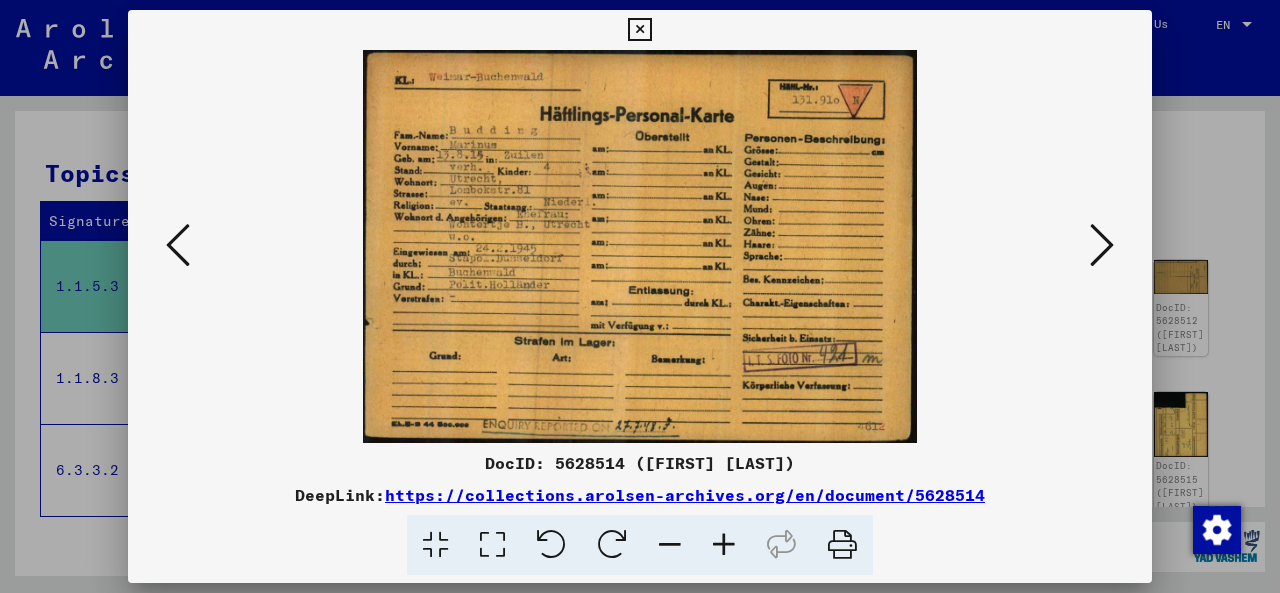 click at bounding box center (1102, 245) 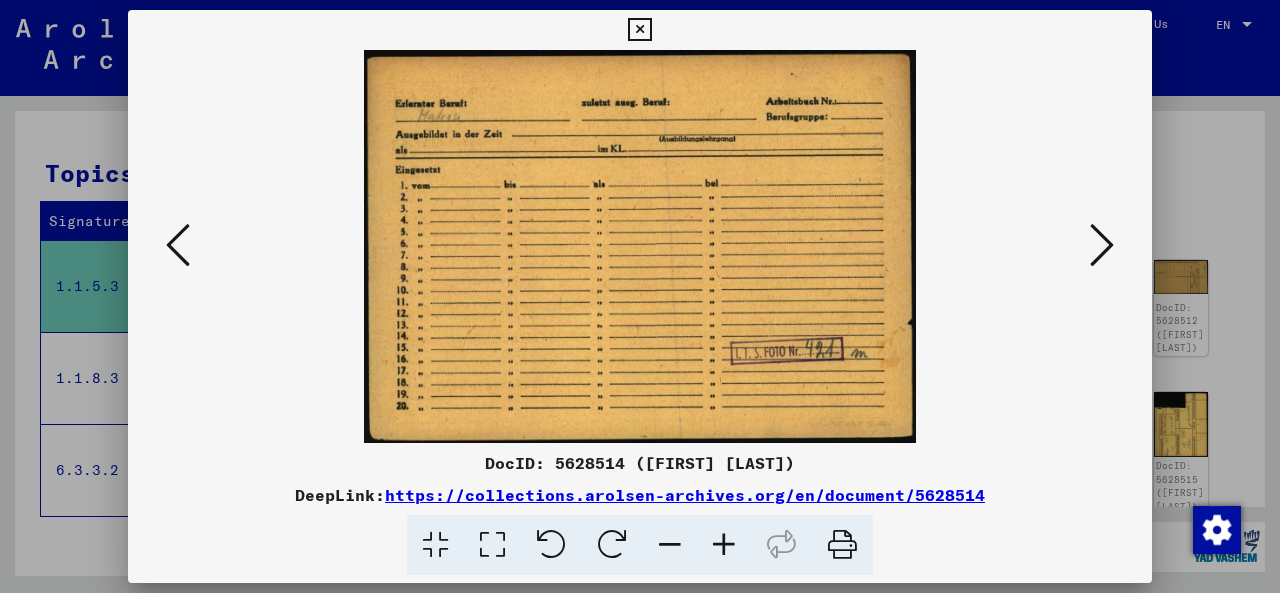 click at bounding box center (1102, 245) 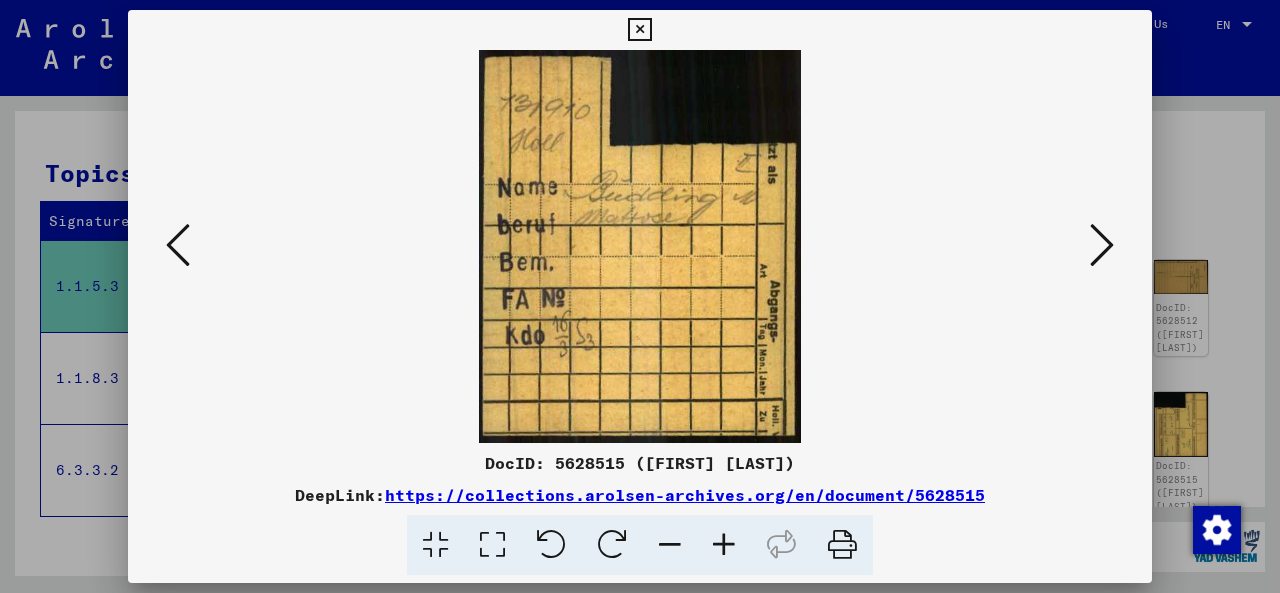 click at bounding box center (1102, 245) 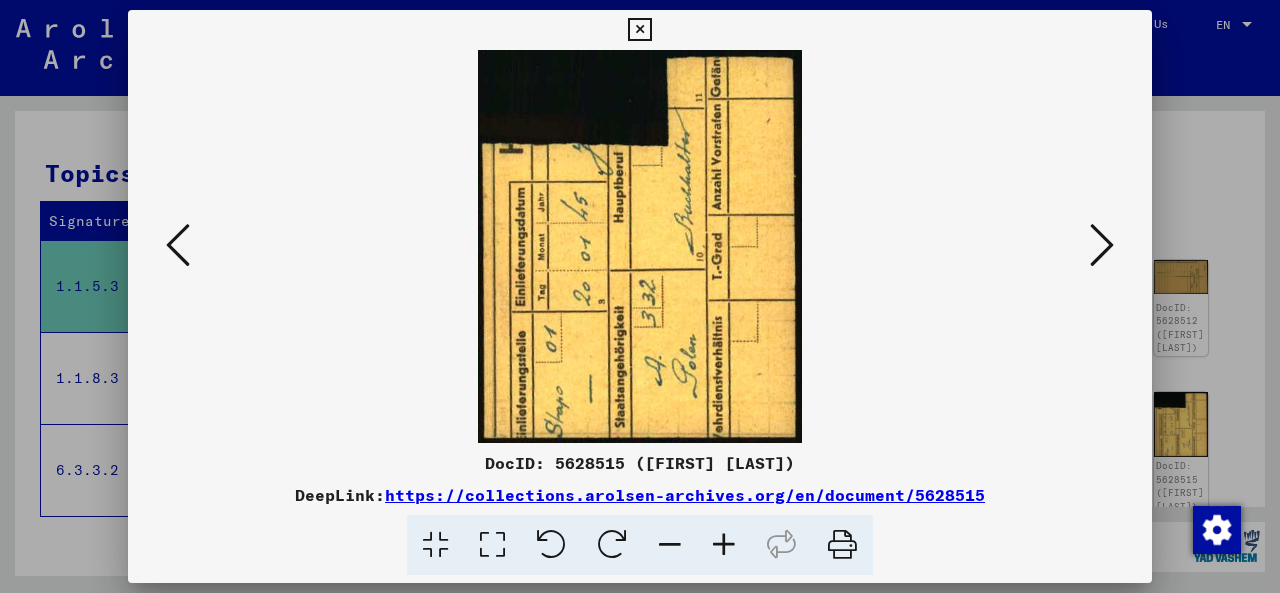 click at bounding box center [1102, 245] 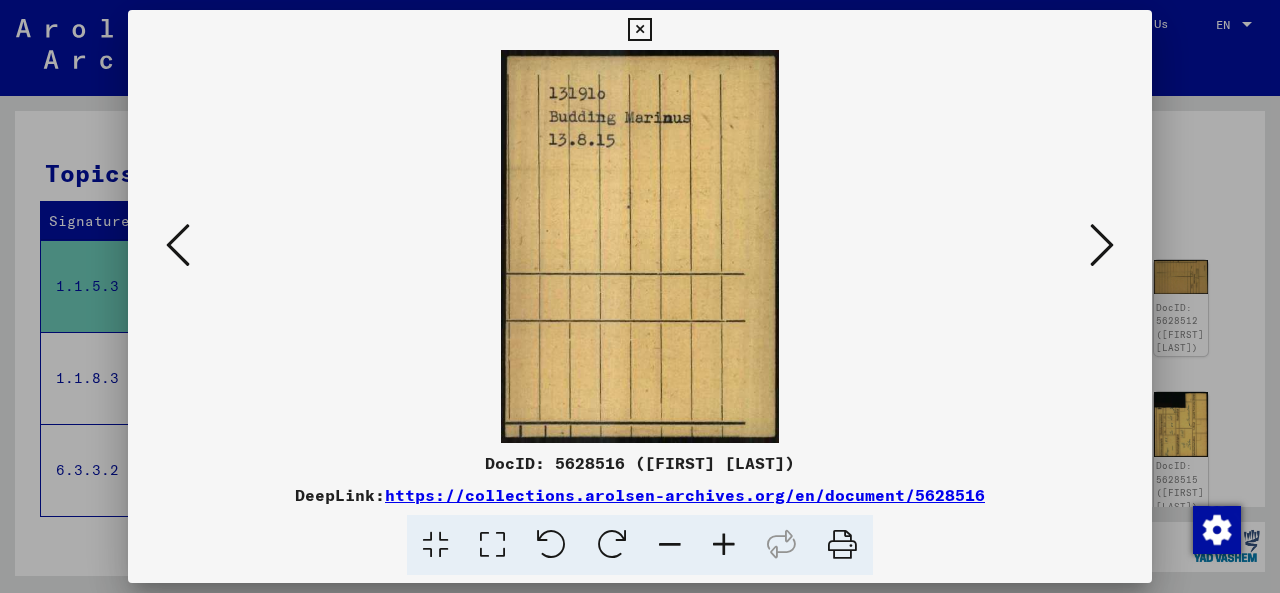 click at bounding box center [1102, 245] 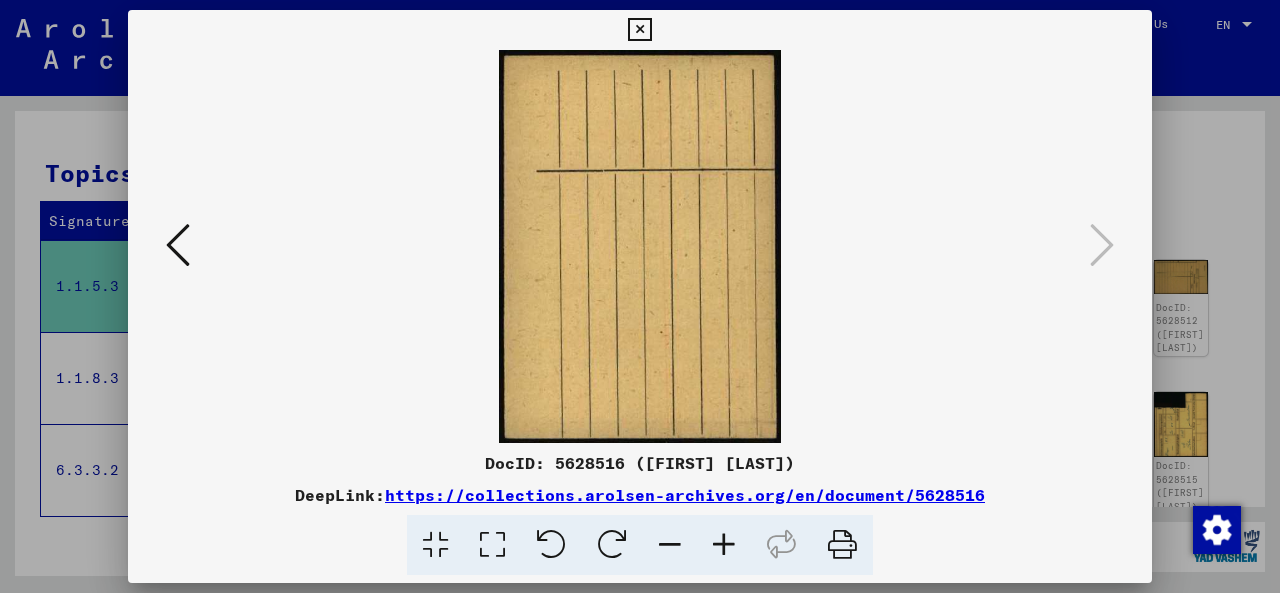 click at bounding box center [639, 30] 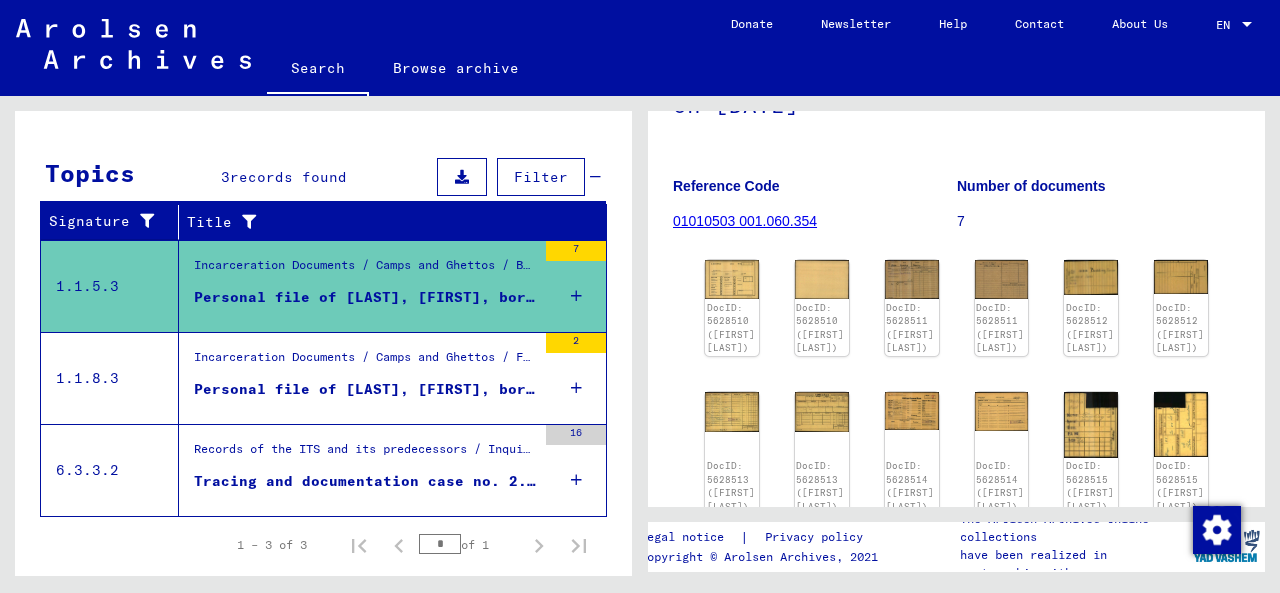 click on "Incarceration Documents / Camps and Ghettos / Flossenbürg Concentration Camp / Individual Documents male Flossenbürg / Individual prisoner records / Files with names from BRODOWSKI" at bounding box center [365, 362] 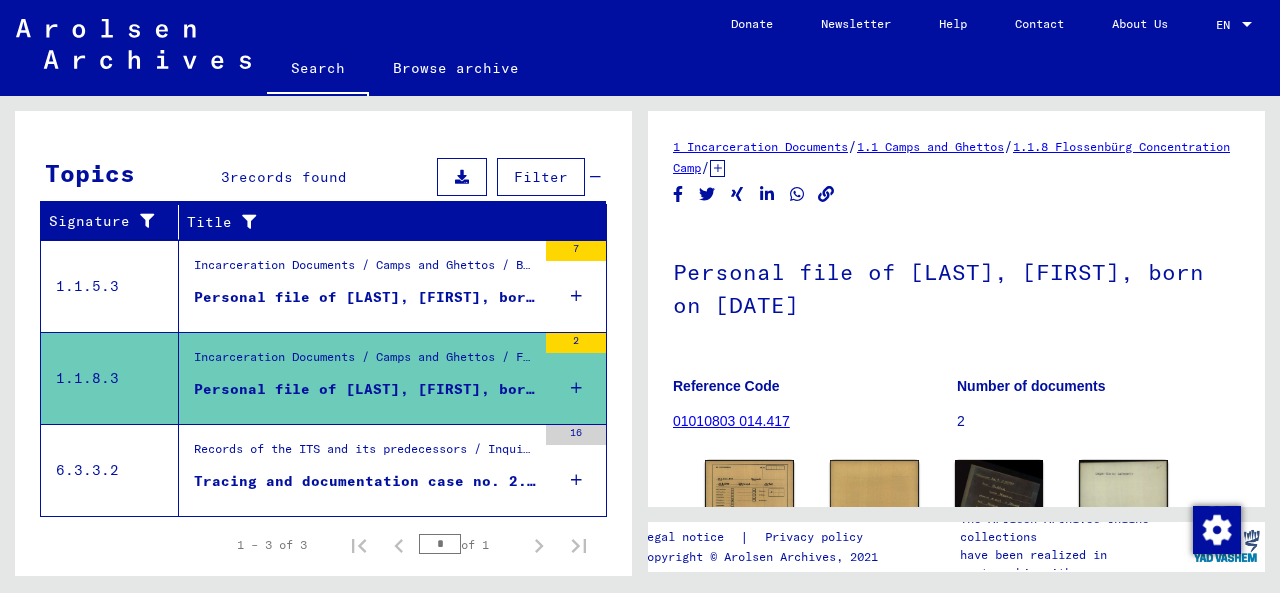 scroll, scrollTop: 0, scrollLeft: 0, axis: both 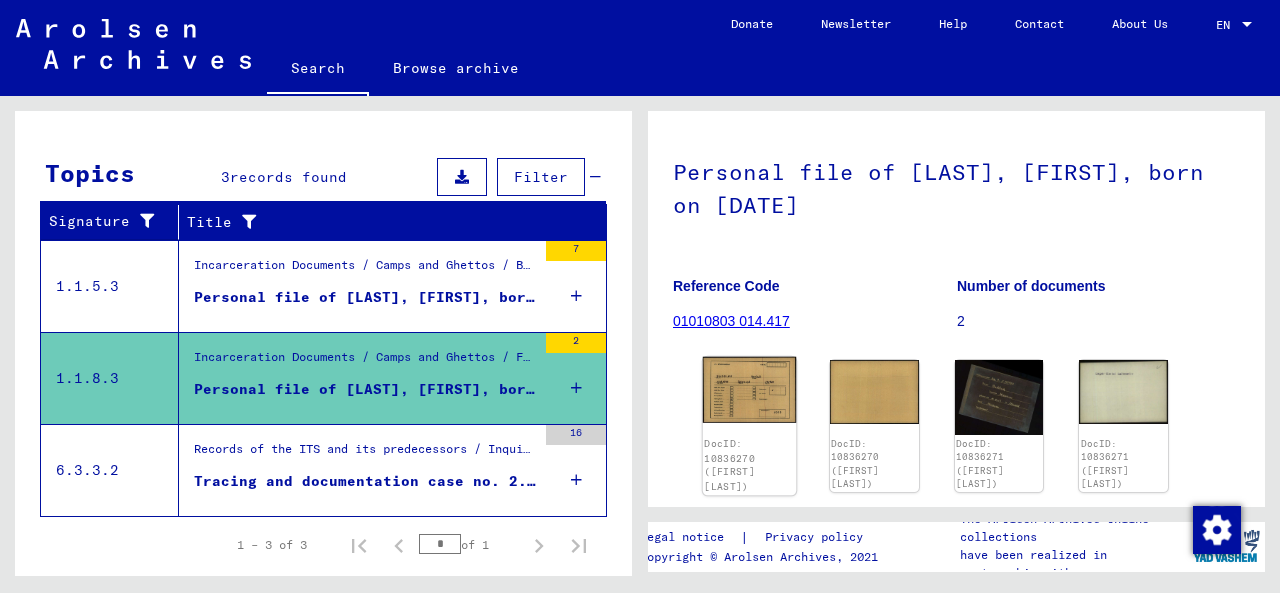 click 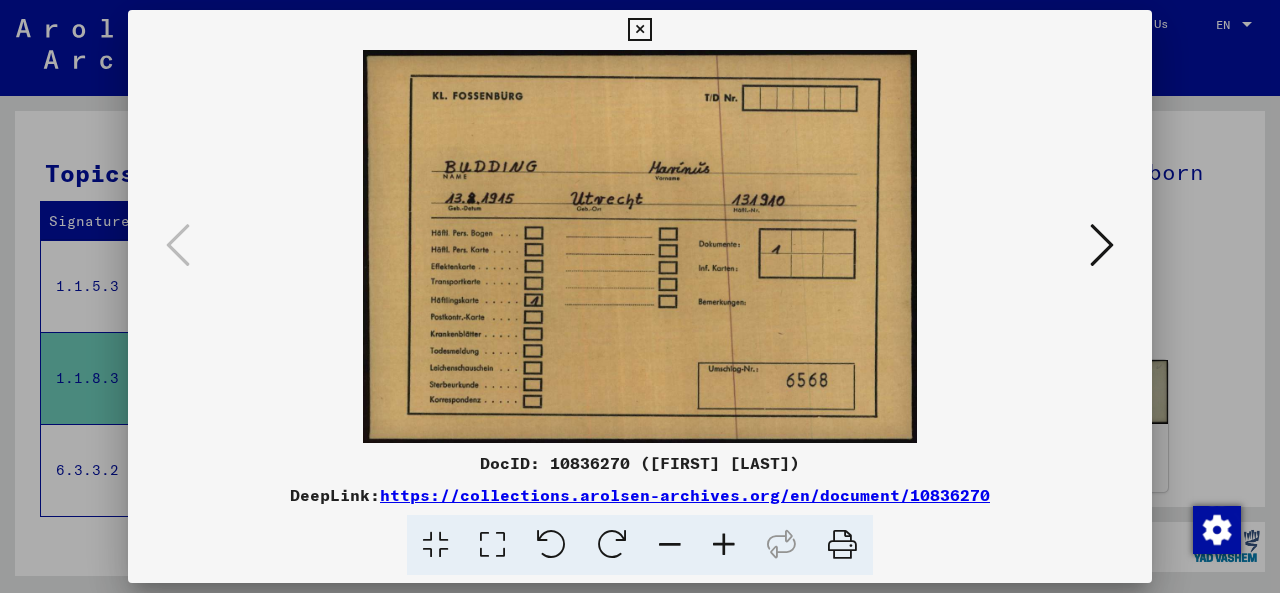 click at bounding box center [1102, 245] 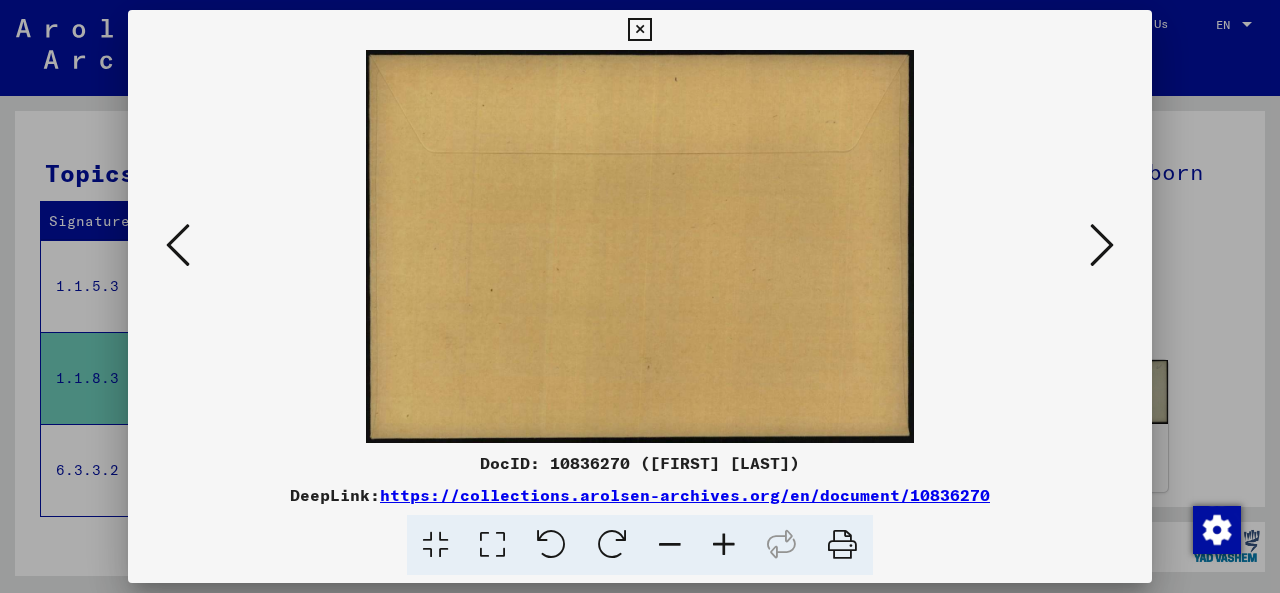 click at bounding box center [1102, 245] 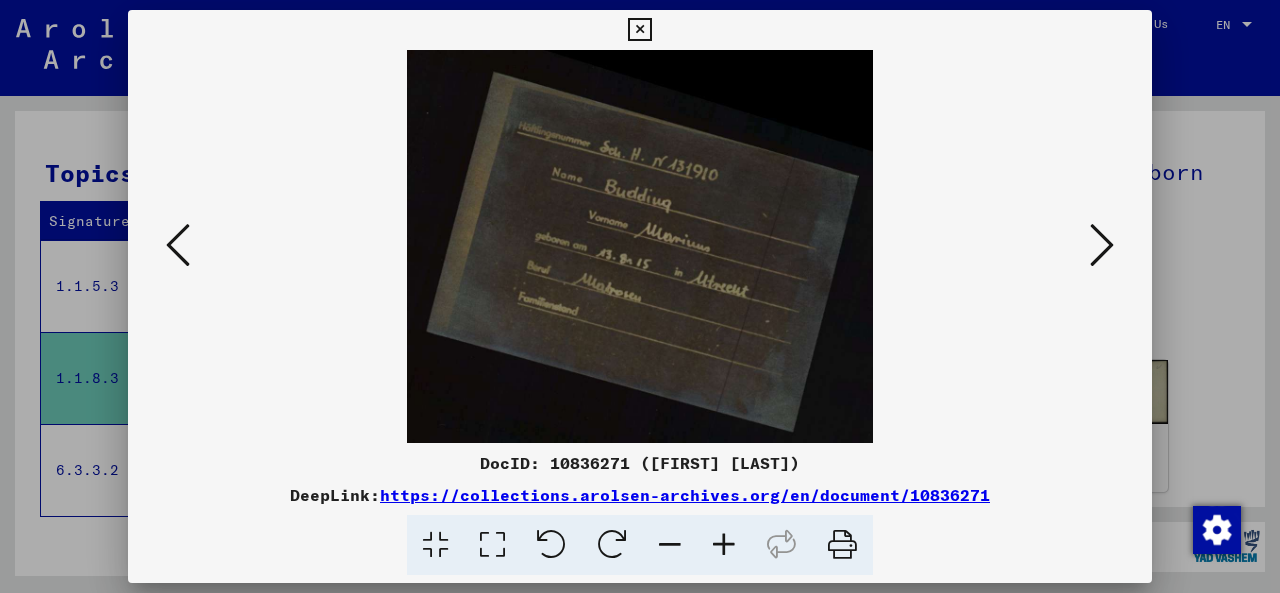 click at bounding box center (1102, 245) 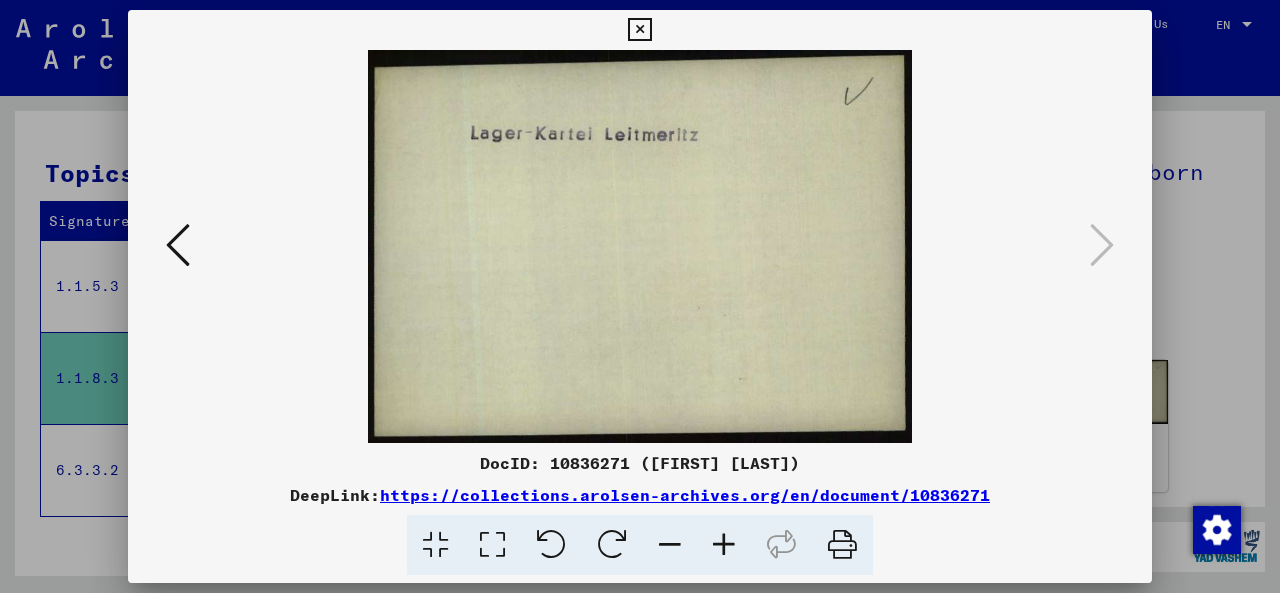 click at bounding box center [639, 30] 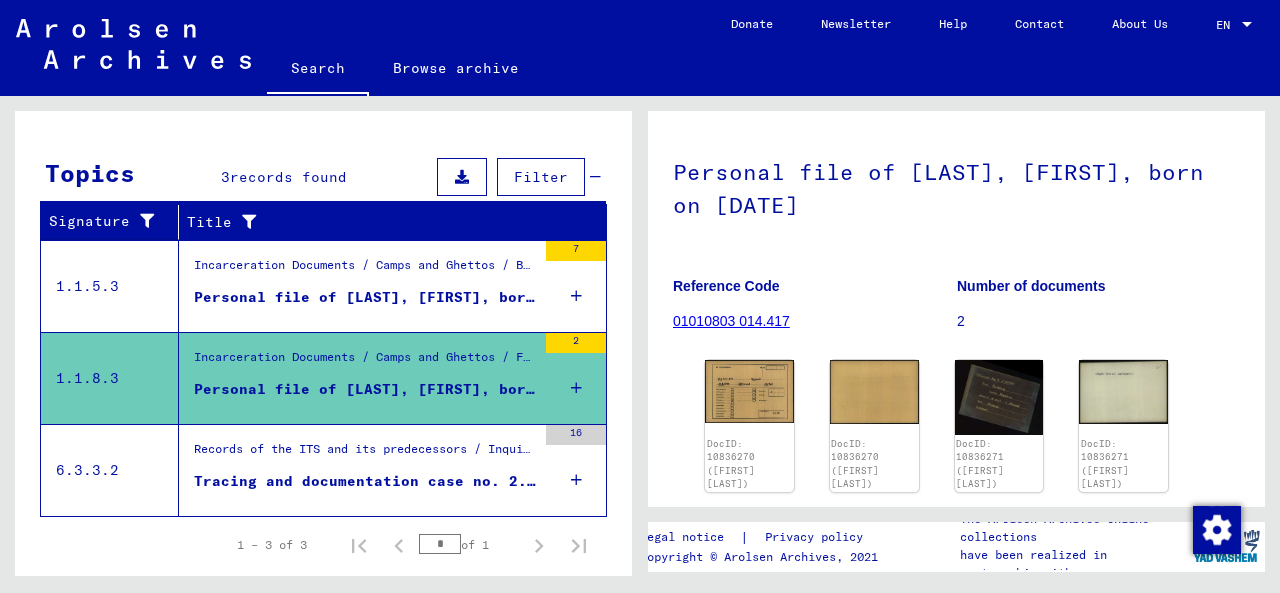 click on "Records of the ITS and its predecessors / Inquiry processing / ITS case files as of 1947 / Repository of T/D cases / Tracing and documentation cases with (T/D) numbers between 1 bis 249.999 / Tracing and documentation cases with (T/D) numbers between 2.000 and 2.499" at bounding box center (365, 454) 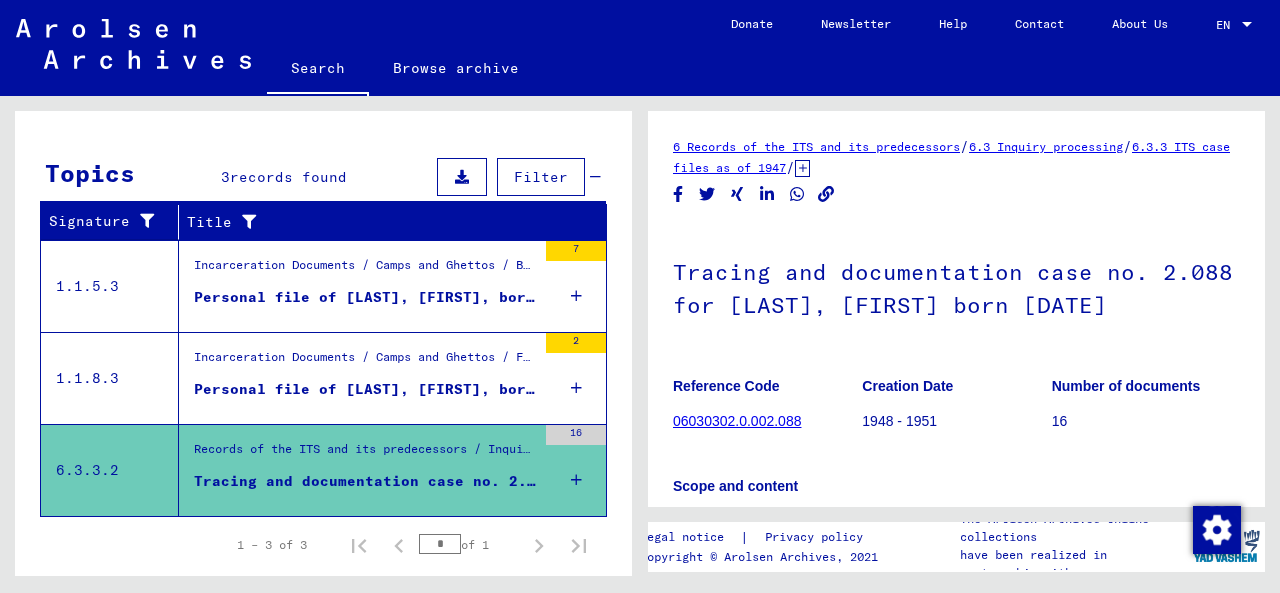 scroll, scrollTop: 0, scrollLeft: 0, axis: both 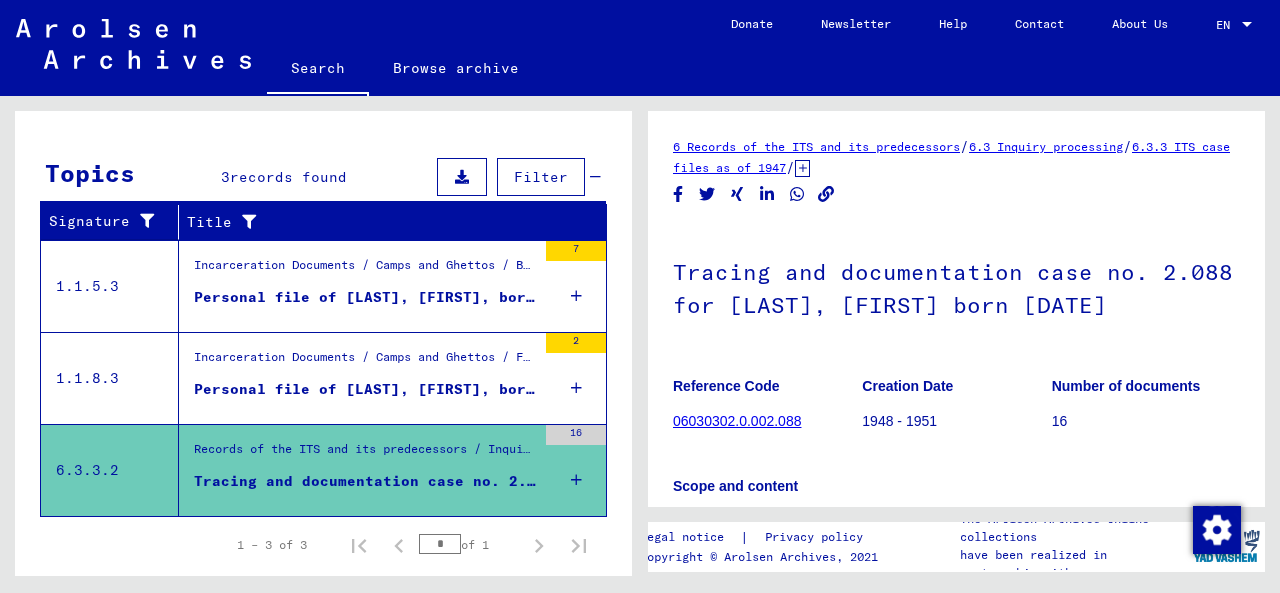 click on "6.3.3 ITS case files as of 1947" 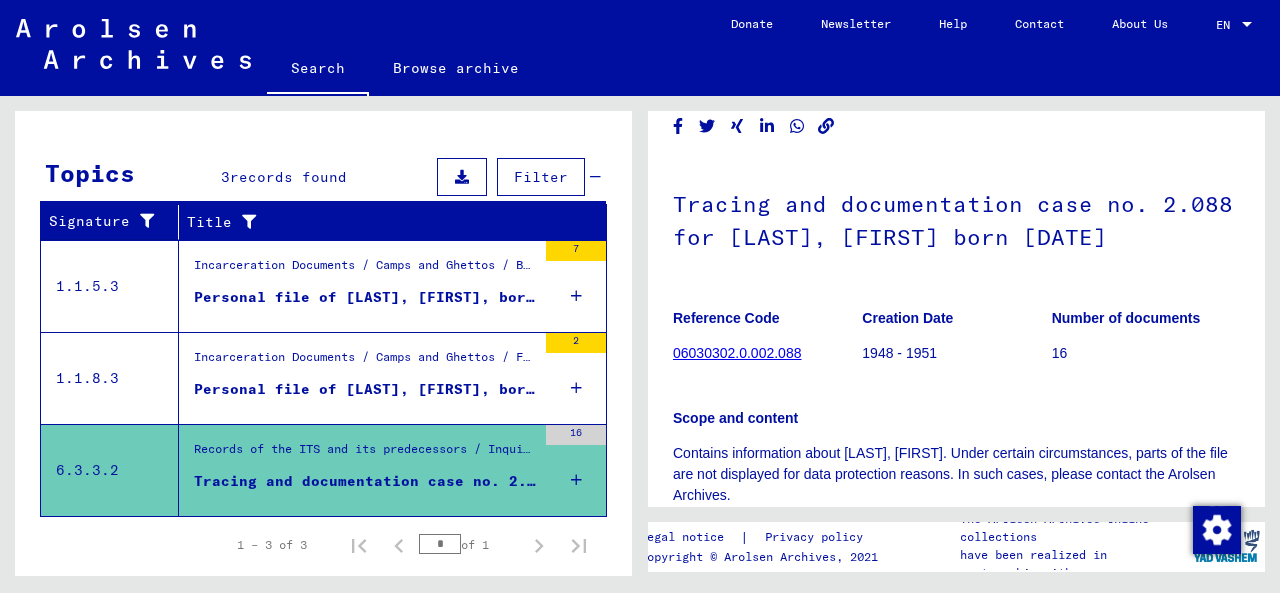 scroll, scrollTop: 100, scrollLeft: 0, axis: vertical 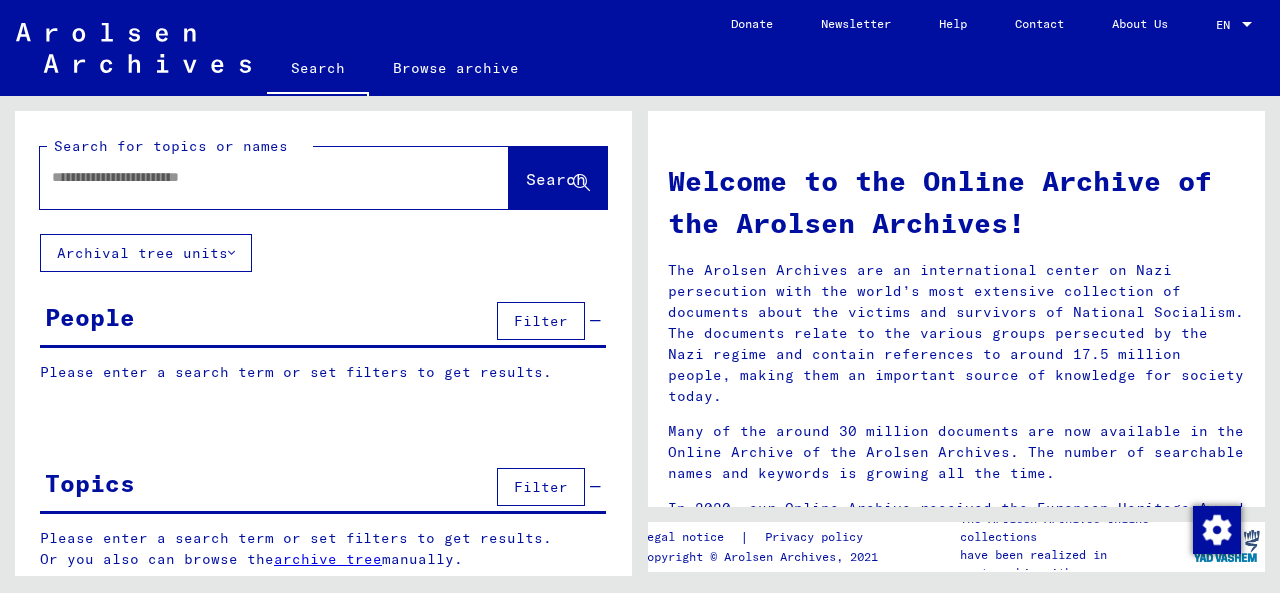 click at bounding box center (250, 177) 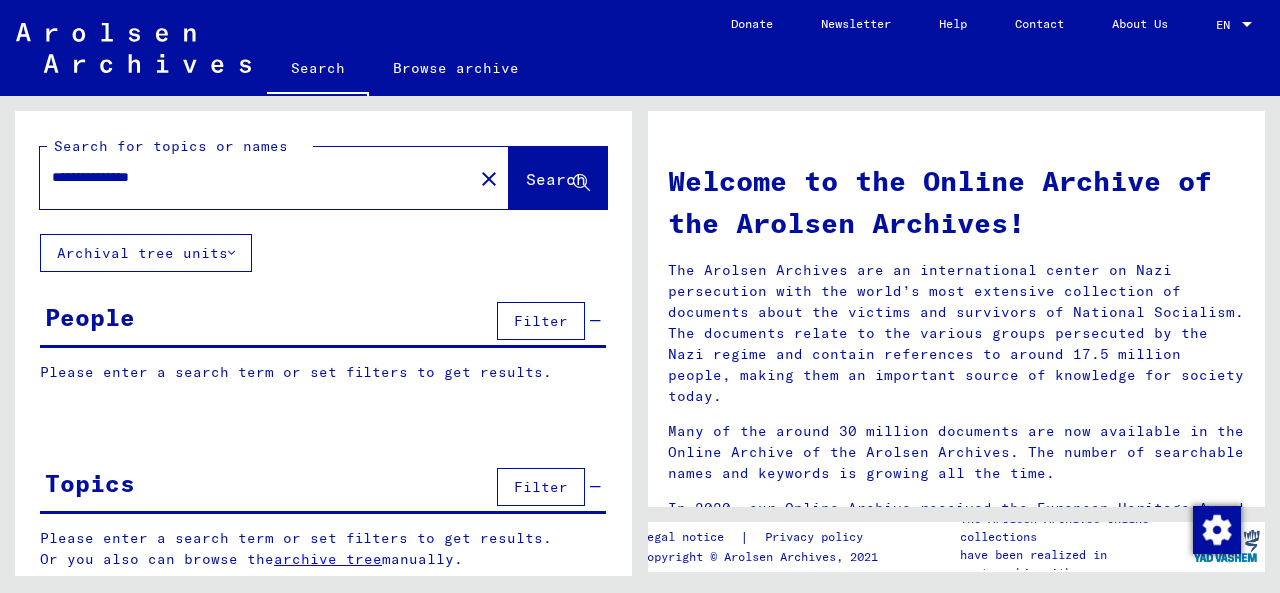 type on "**********" 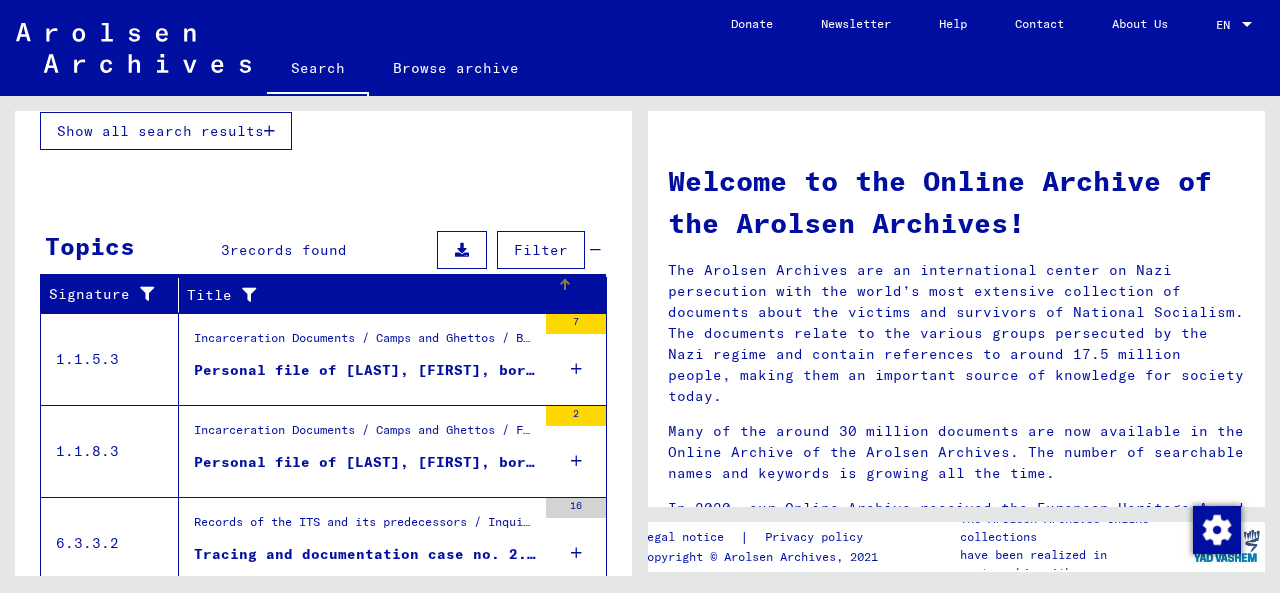 scroll, scrollTop: 573, scrollLeft: 0, axis: vertical 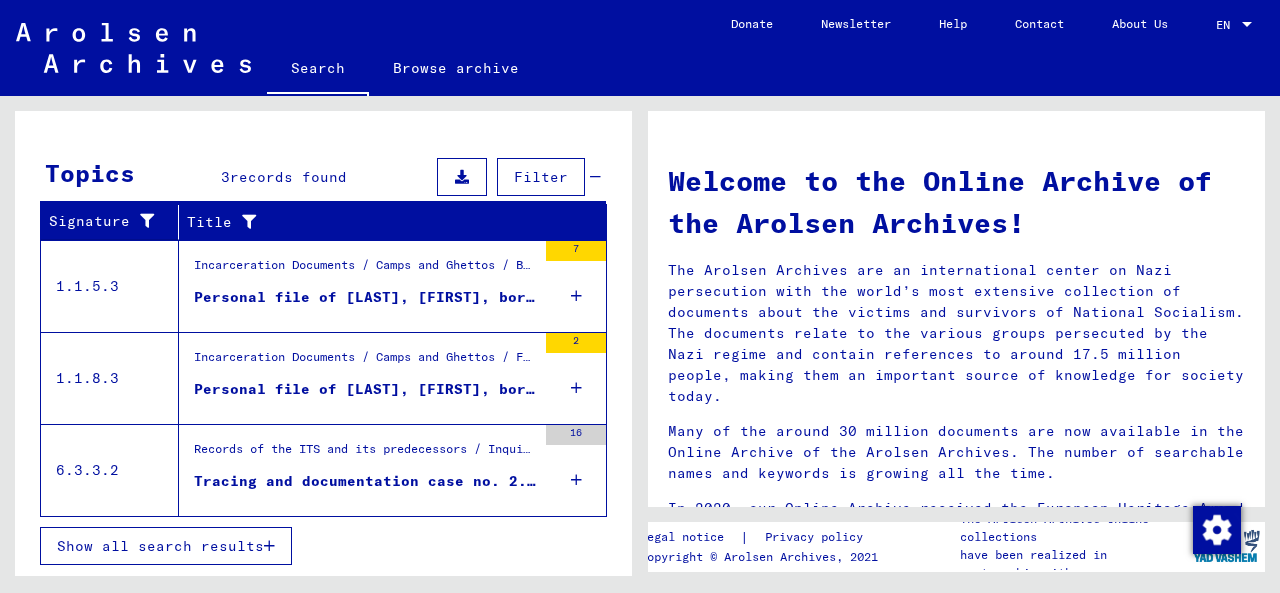 click on "Show all search results" at bounding box center [160, 546] 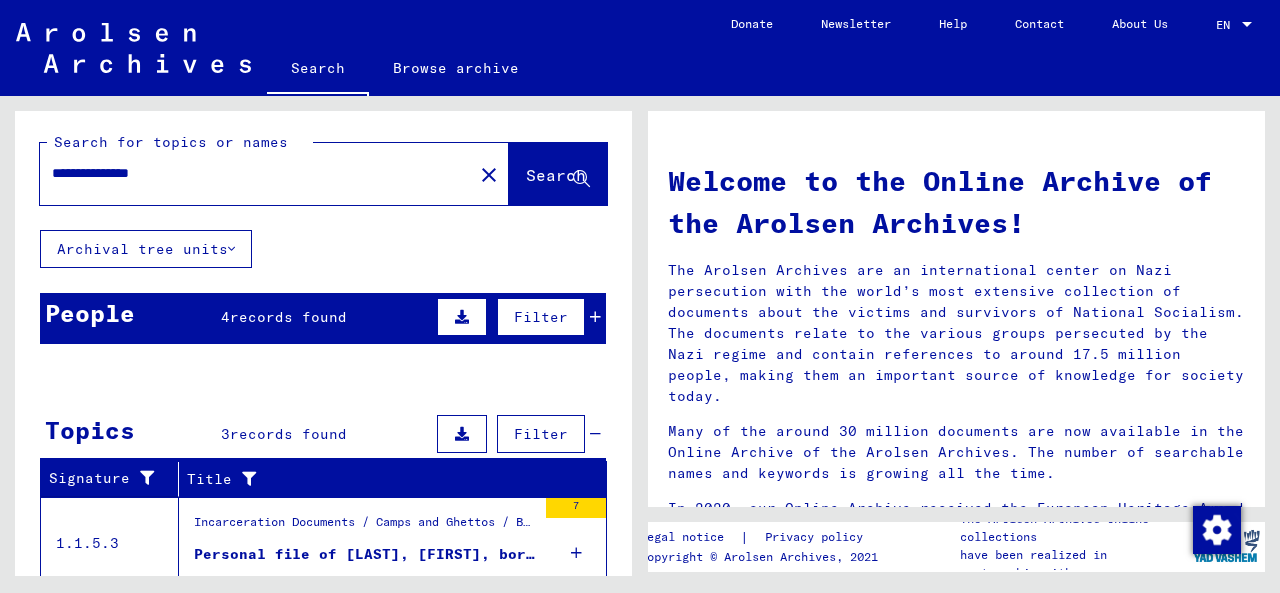 scroll, scrollTop: 0, scrollLeft: 0, axis: both 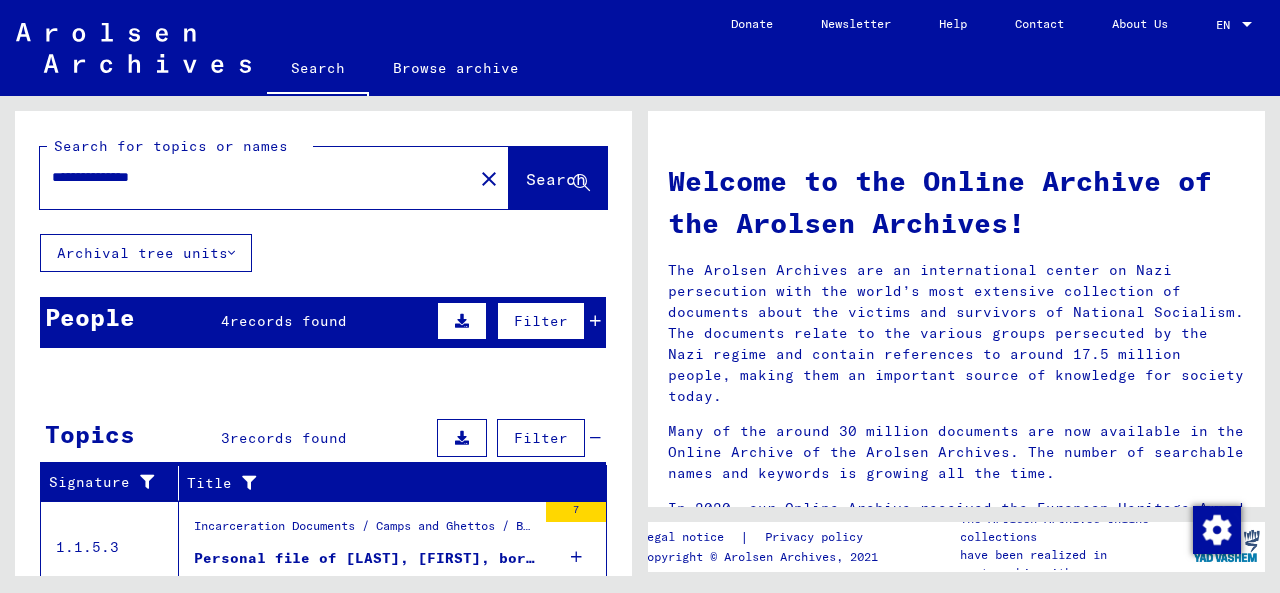 click on "records found" at bounding box center [288, 321] 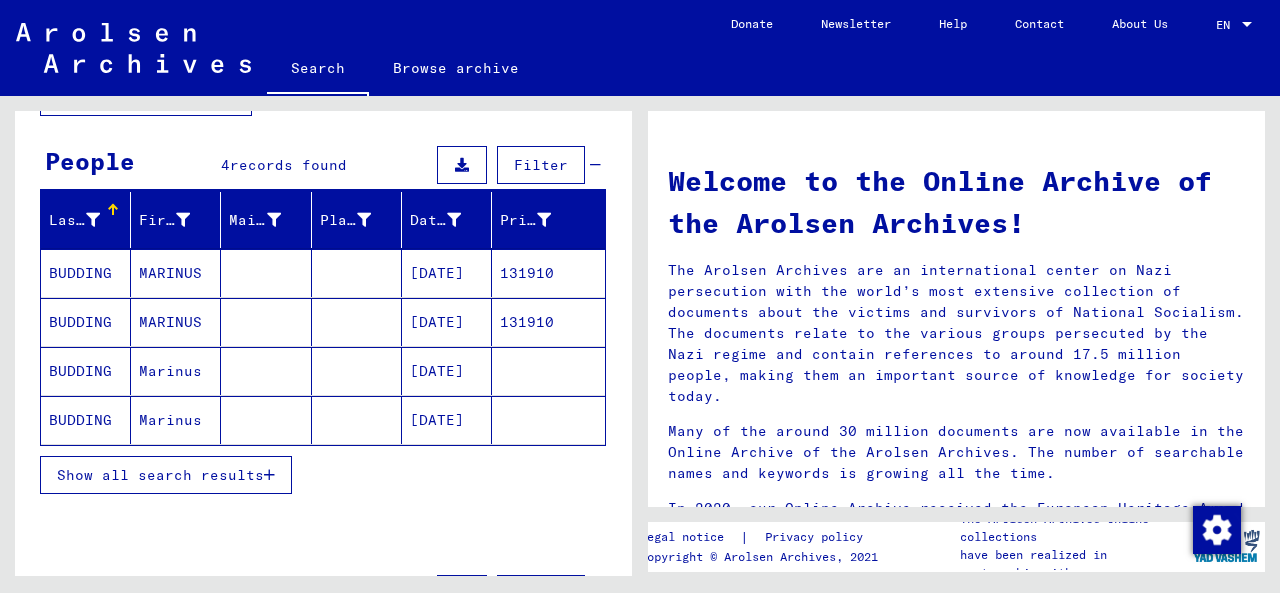 scroll, scrollTop: 200, scrollLeft: 0, axis: vertical 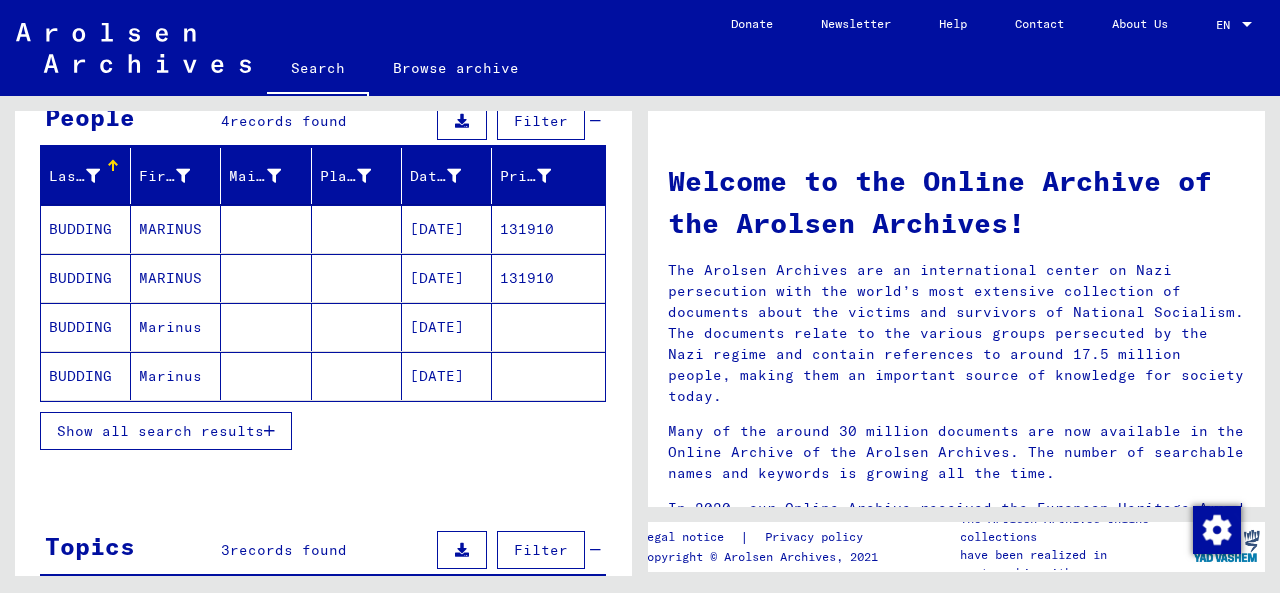 click on "MARINUS" at bounding box center (176, 278) 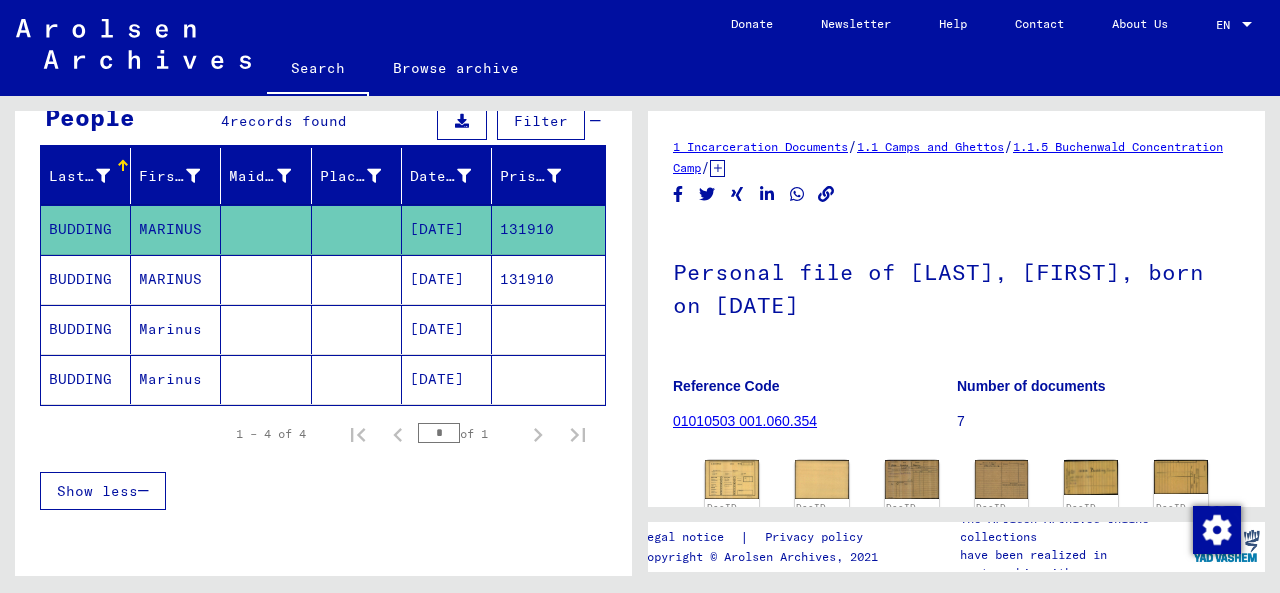 scroll, scrollTop: 0, scrollLeft: 0, axis: both 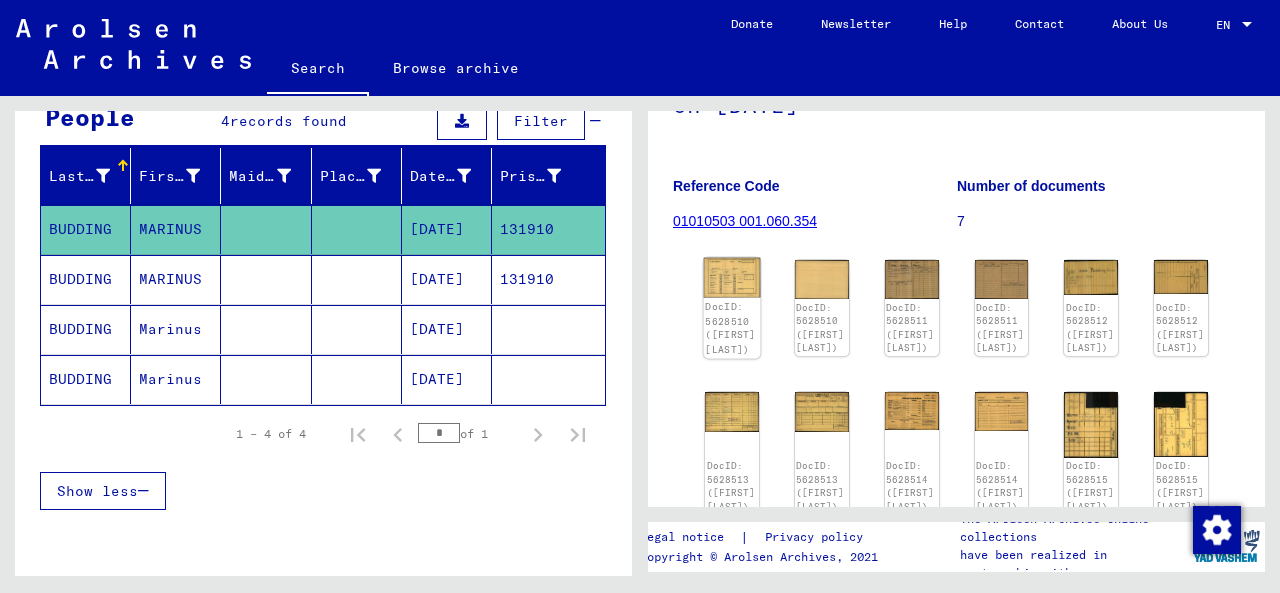 click 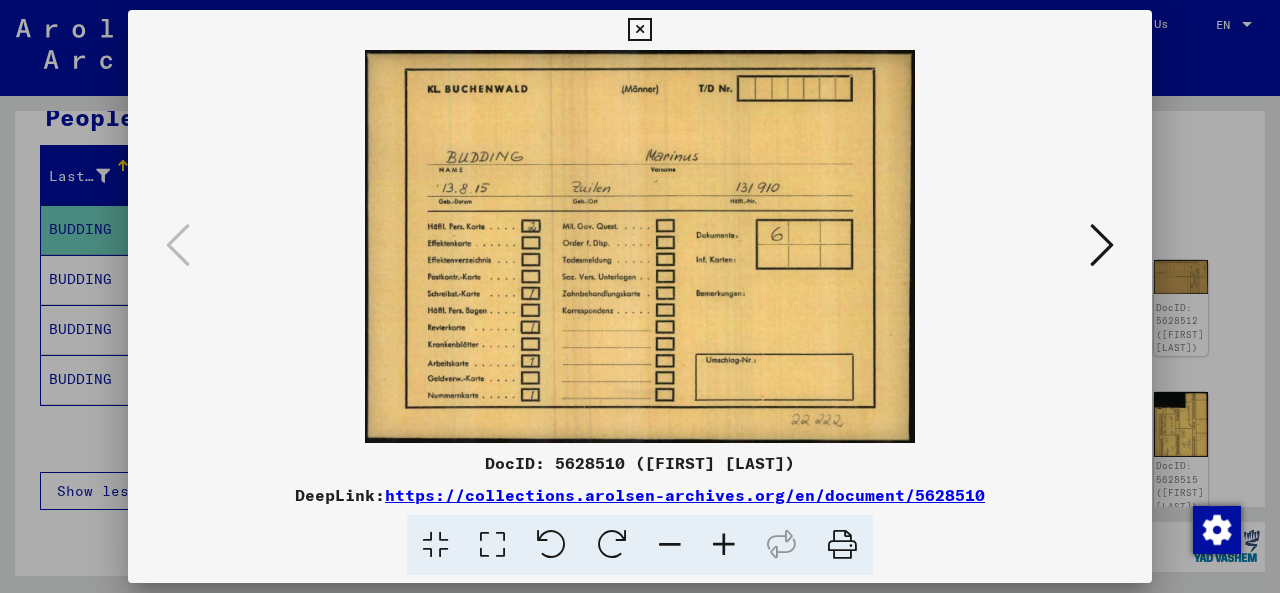 click at bounding box center [1102, 245] 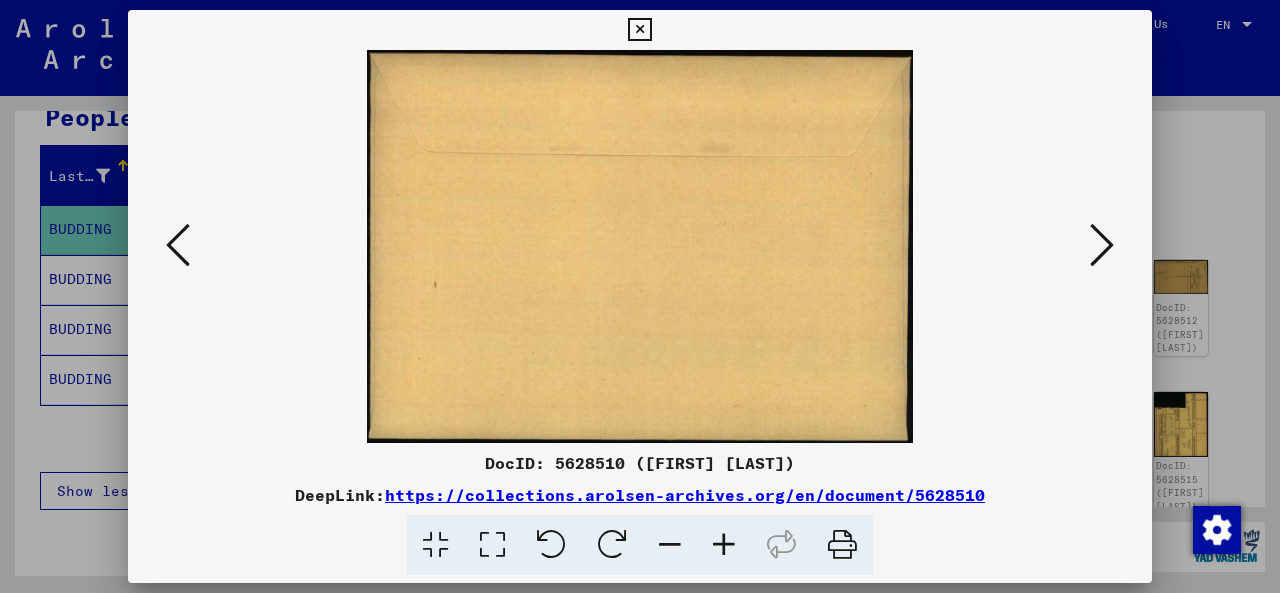 click at bounding box center (1102, 245) 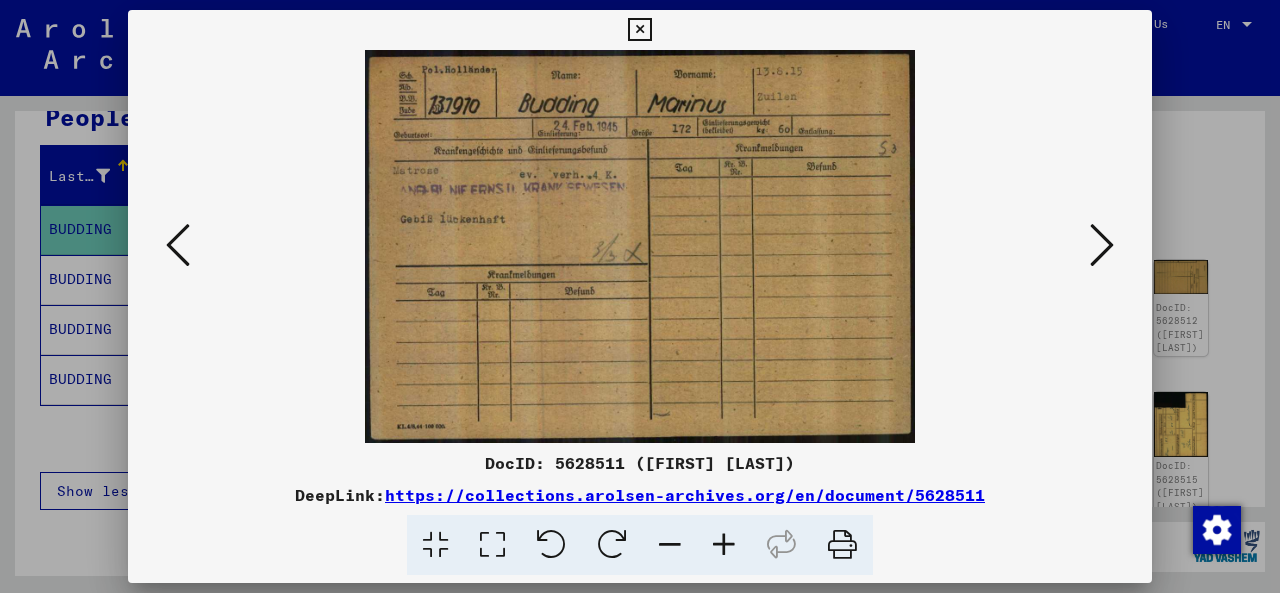 click at bounding box center [1102, 245] 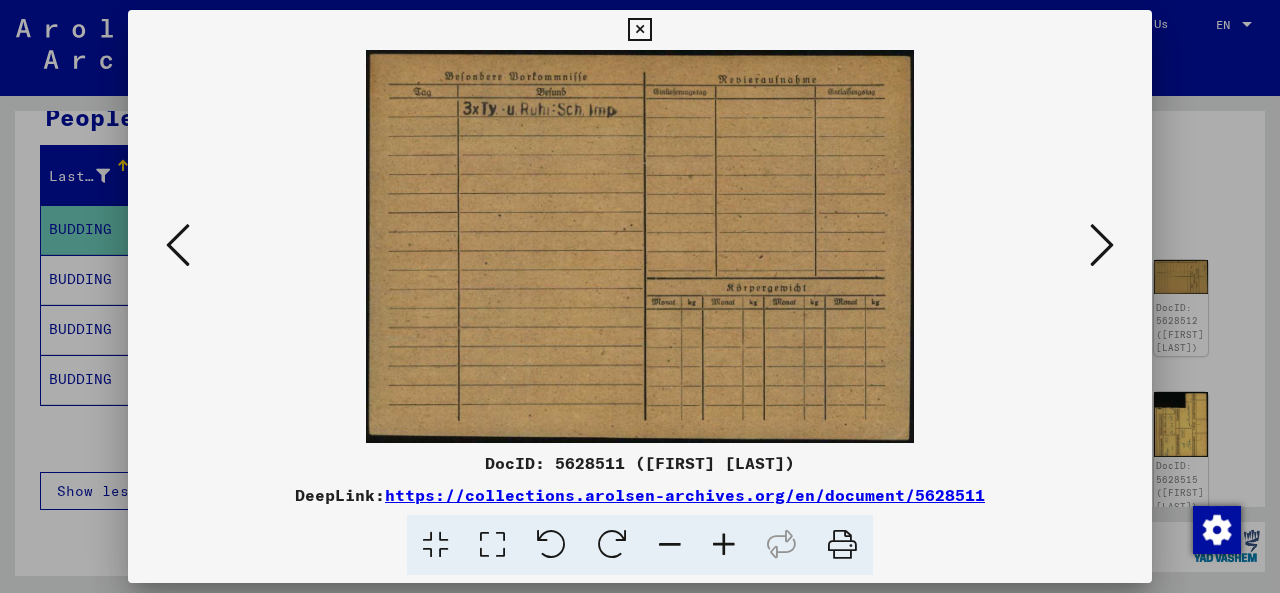 click at bounding box center [1102, 245] 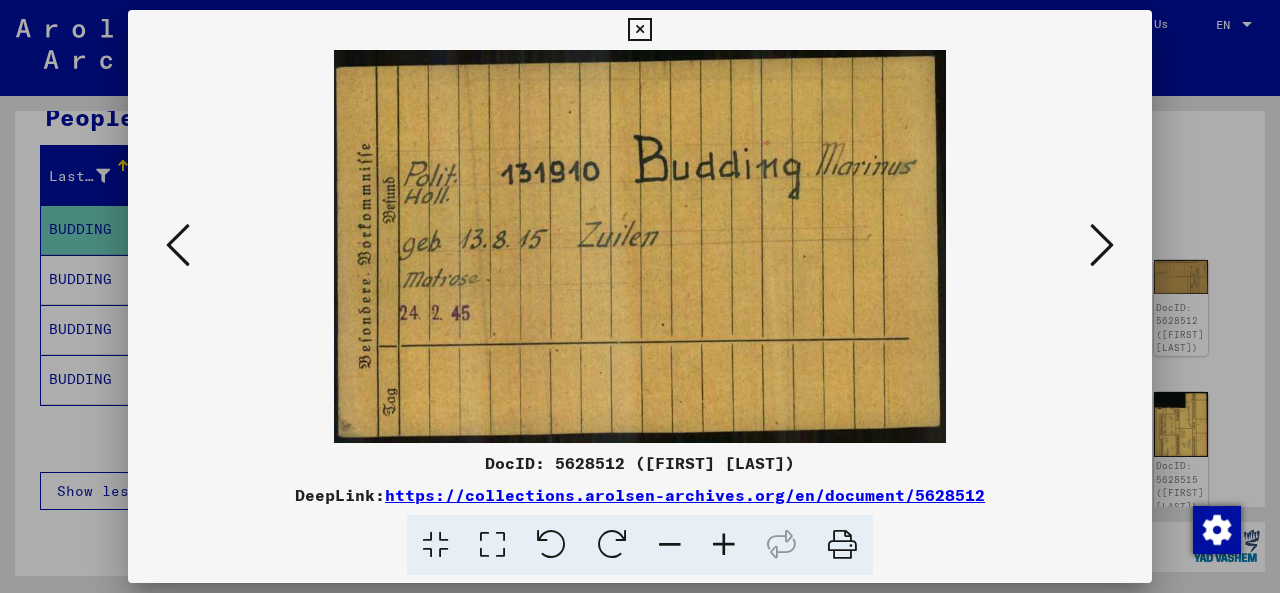 click at bounding box center [1102, 245] 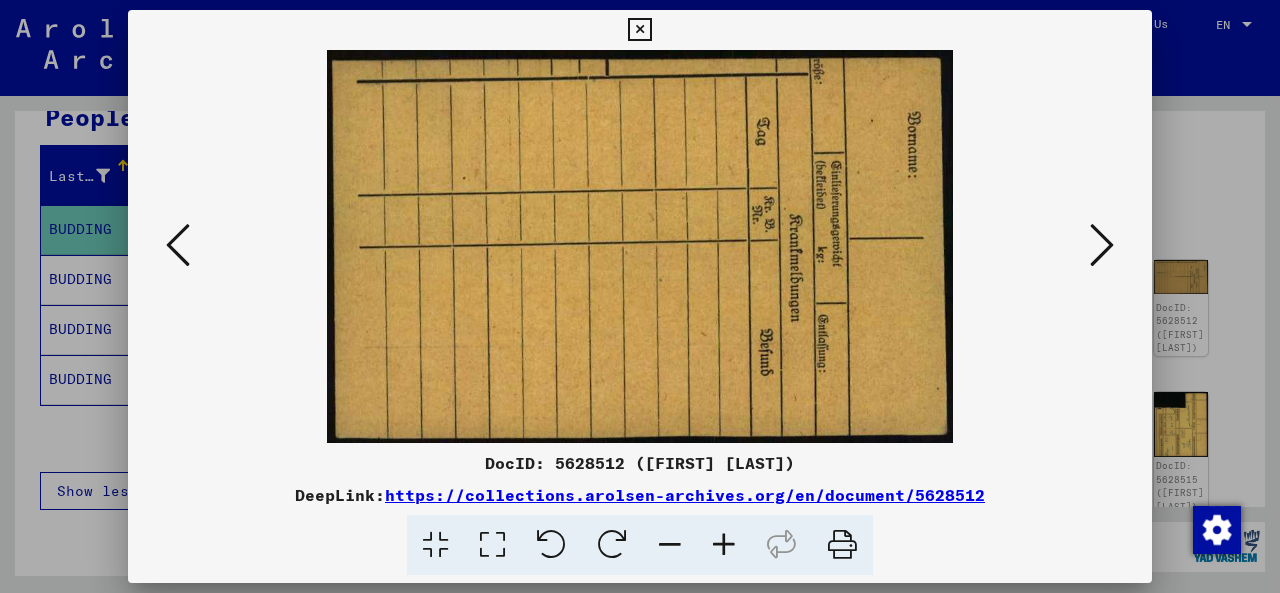 click at bounding box center (1102, 245) 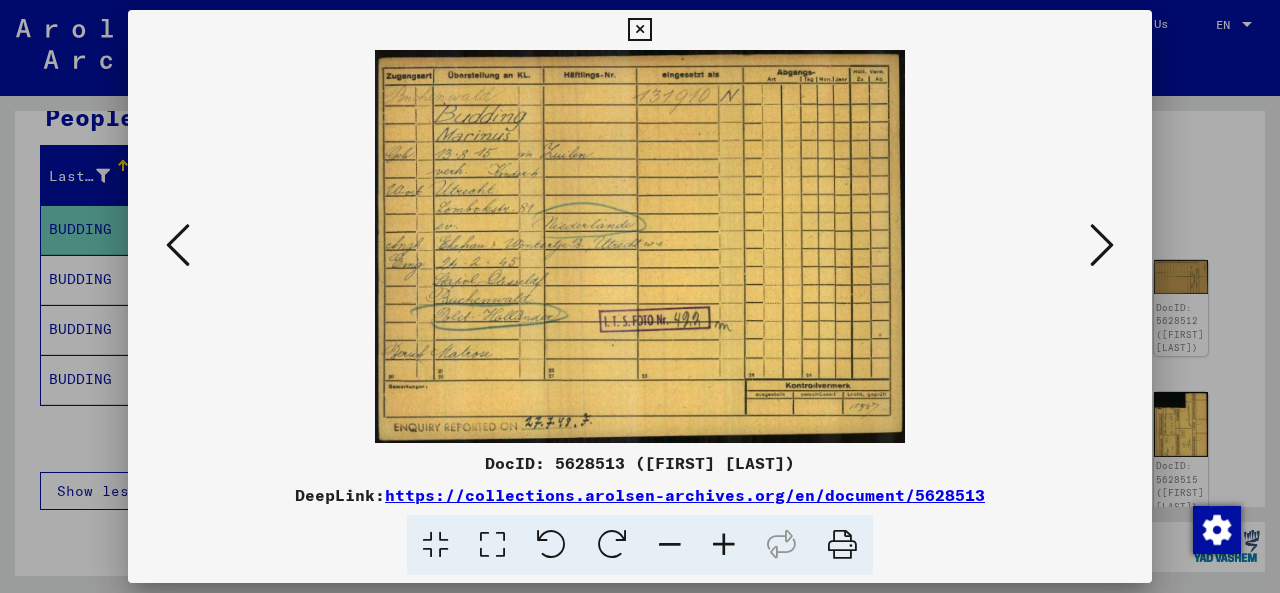 click at bounding box center (1102, 245) 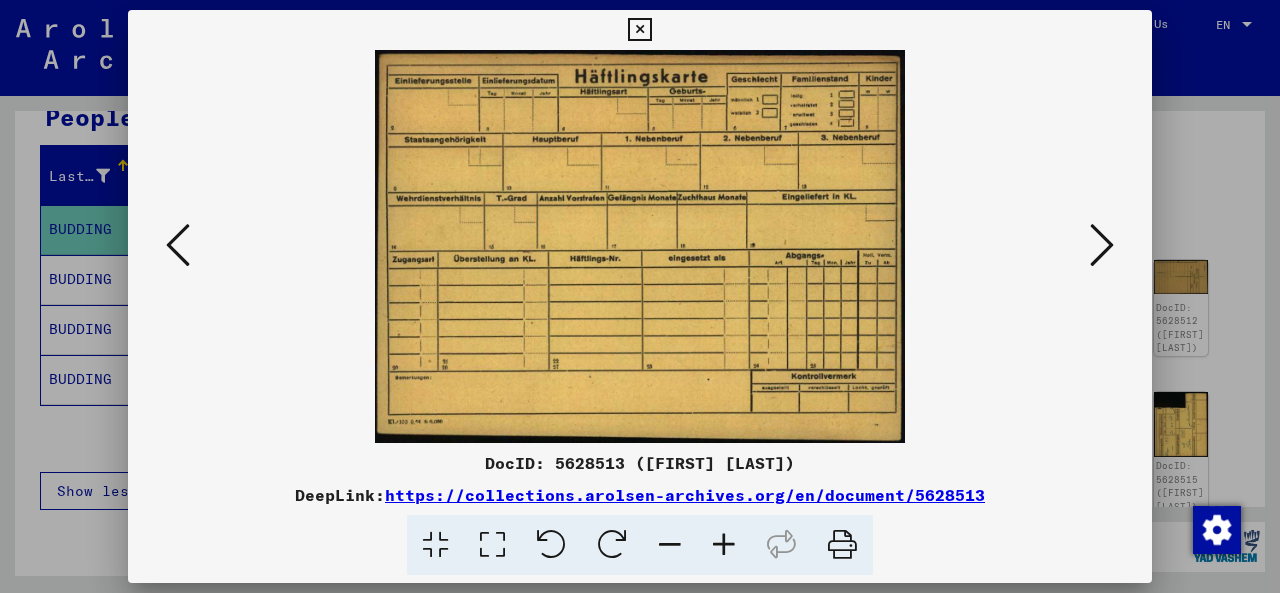 click at bounding box center (1102, 245) 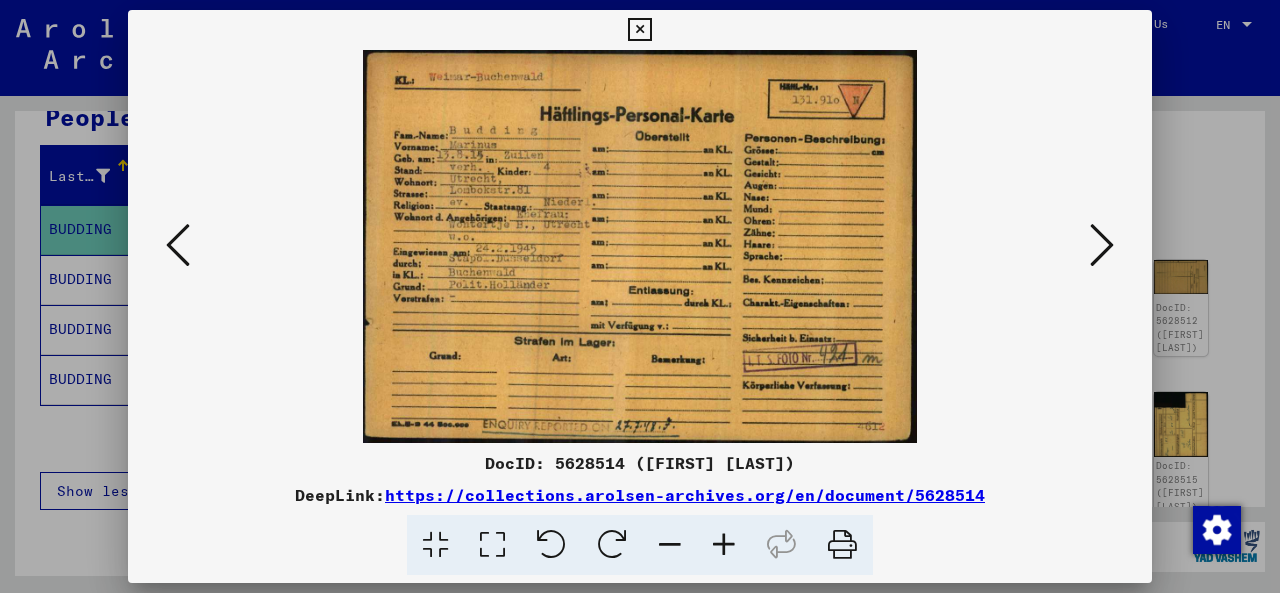 click at bounding box center [1102, 245] 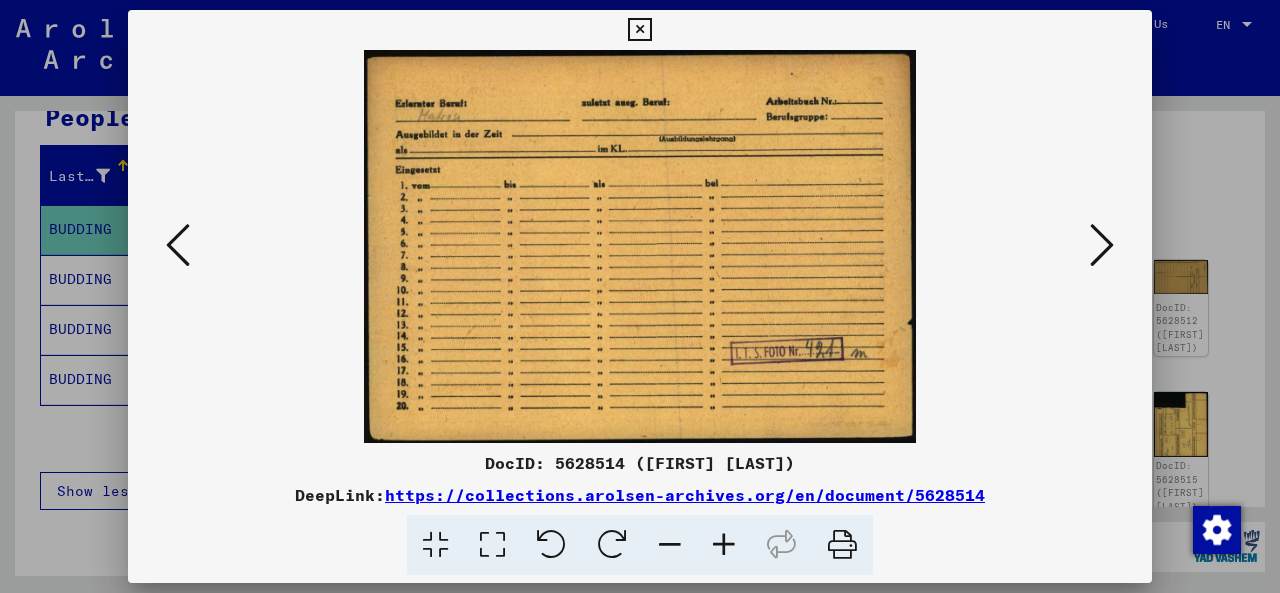 click at bounding box center [1102, 245] 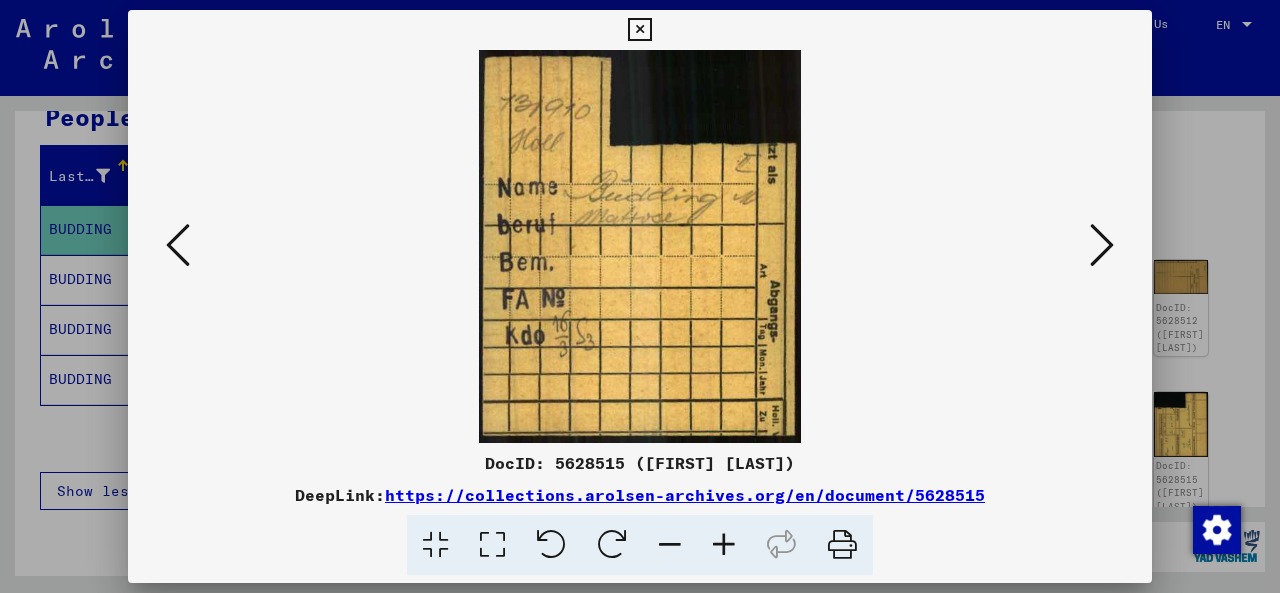click at bounding box center (1102, 245) 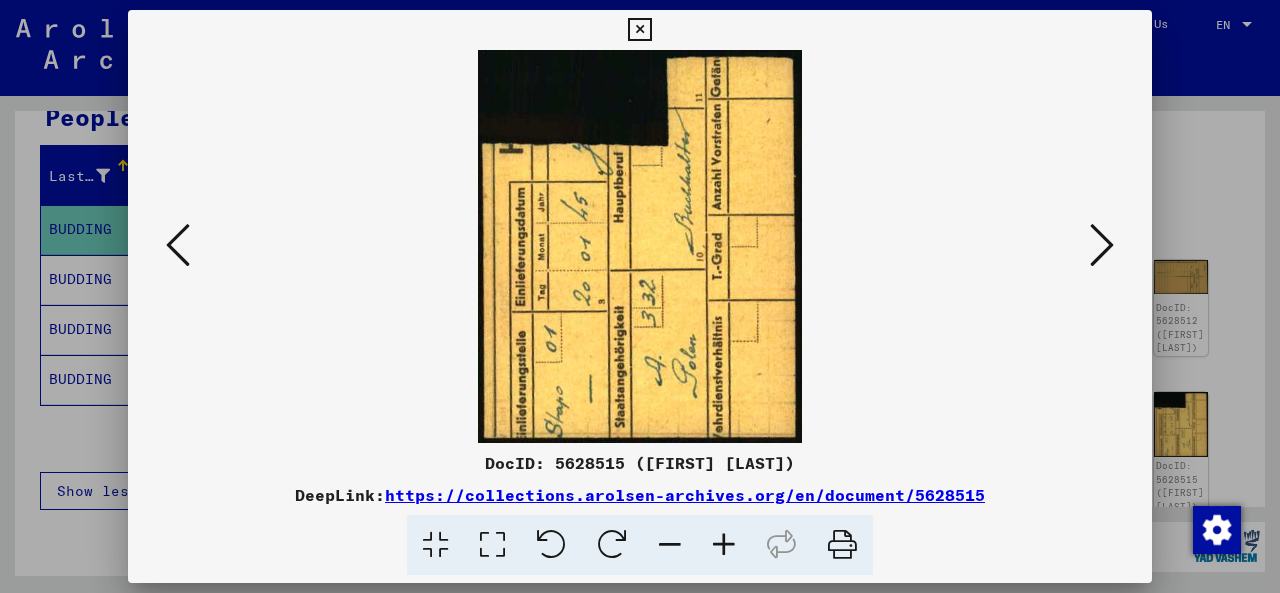 click at bounding box center (1102, 245) 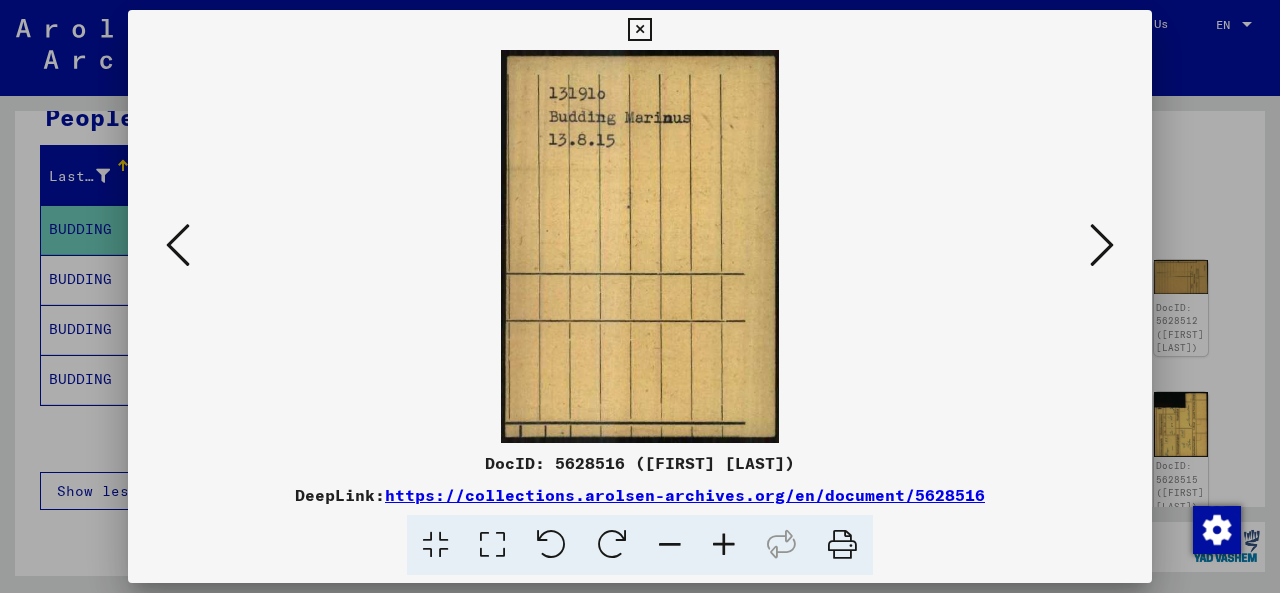 click at bounding box center [1102, 245] 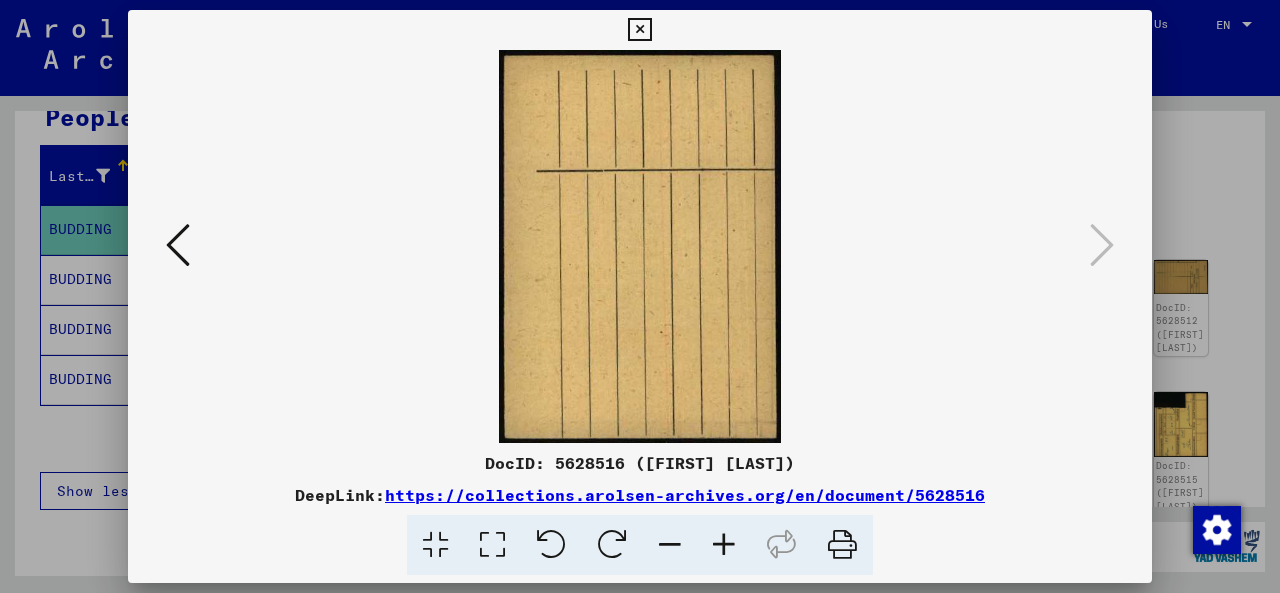 click at bounding box center [639, 30] 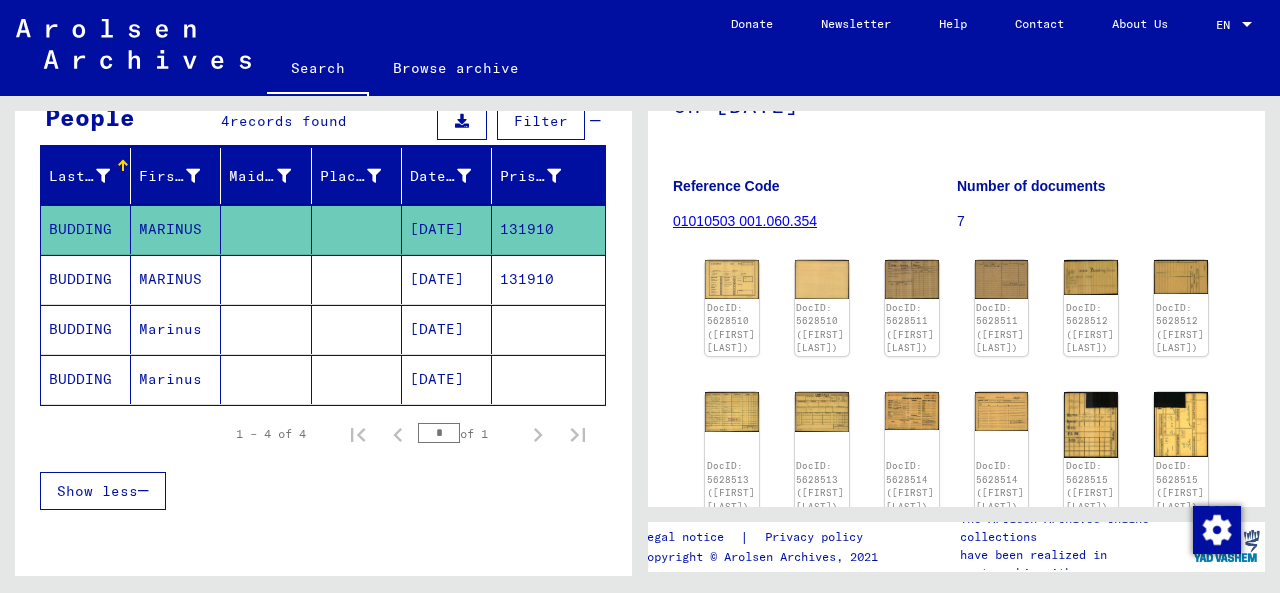 click on "Number of documents" 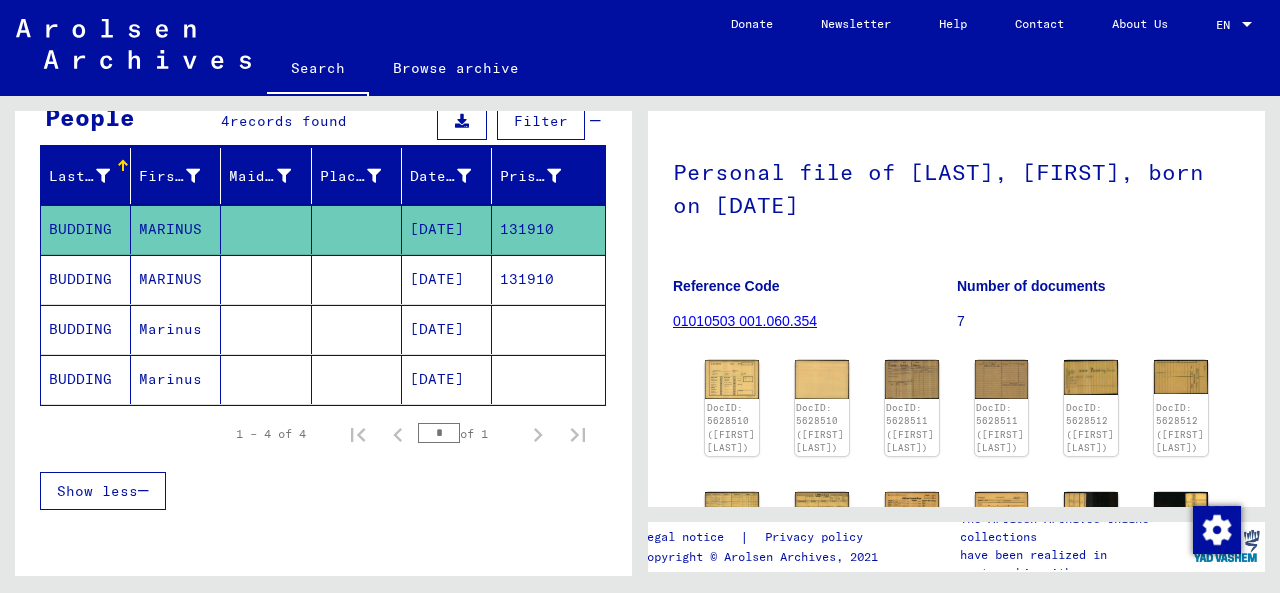click on "131910" at bounding box center [548, 329] 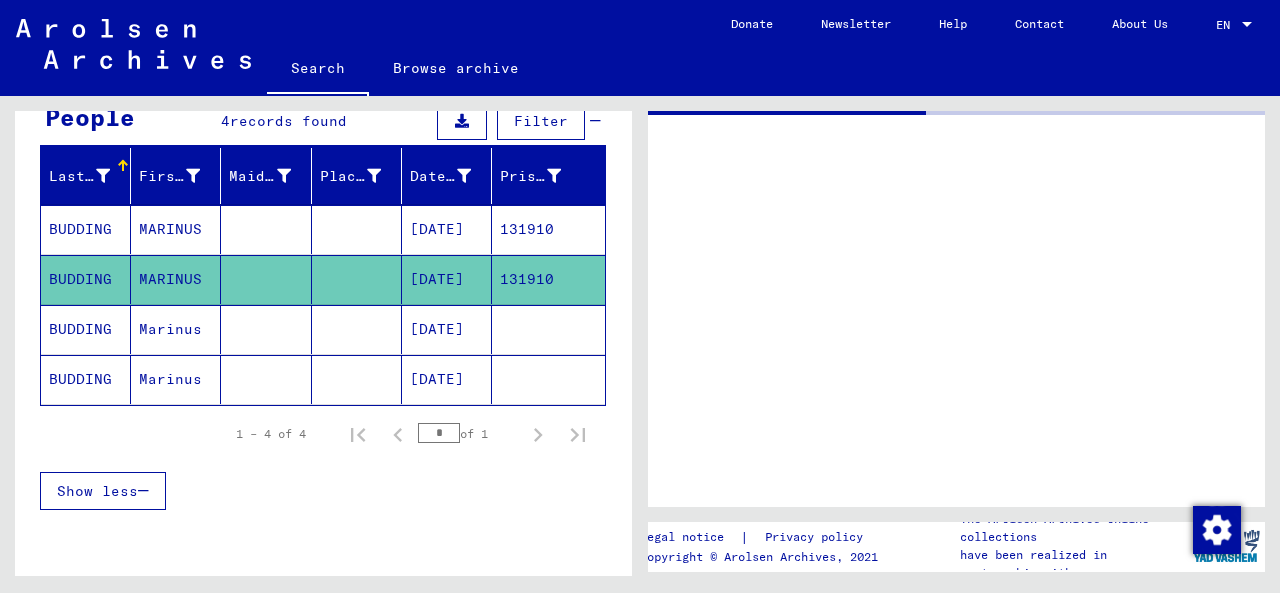 scroll, scrollTop: 0, scrollLeft: 0, axis: both 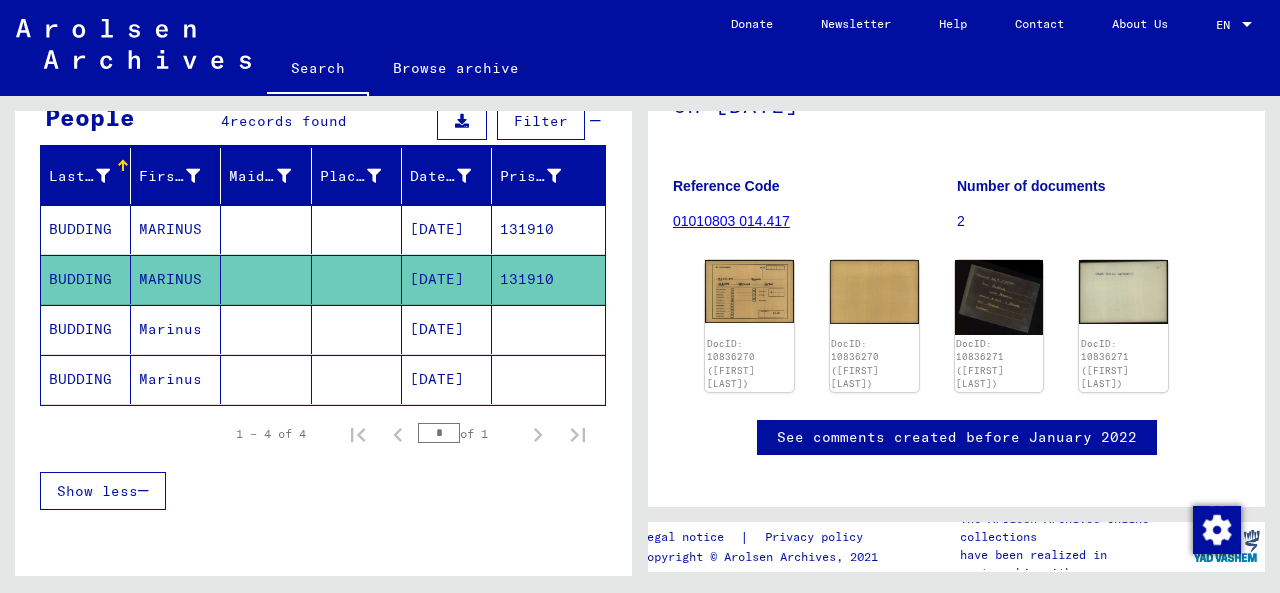click at bounding box center [357, 379] 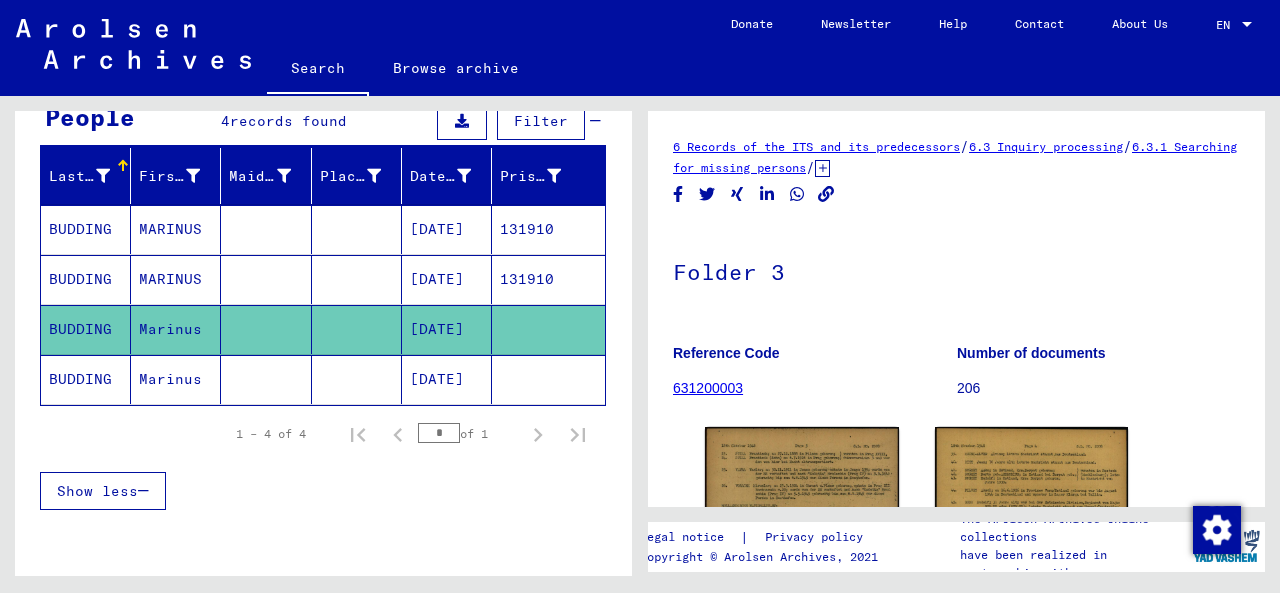 scroll, scrollTop: 0, scrollLeft: 0, axis: both 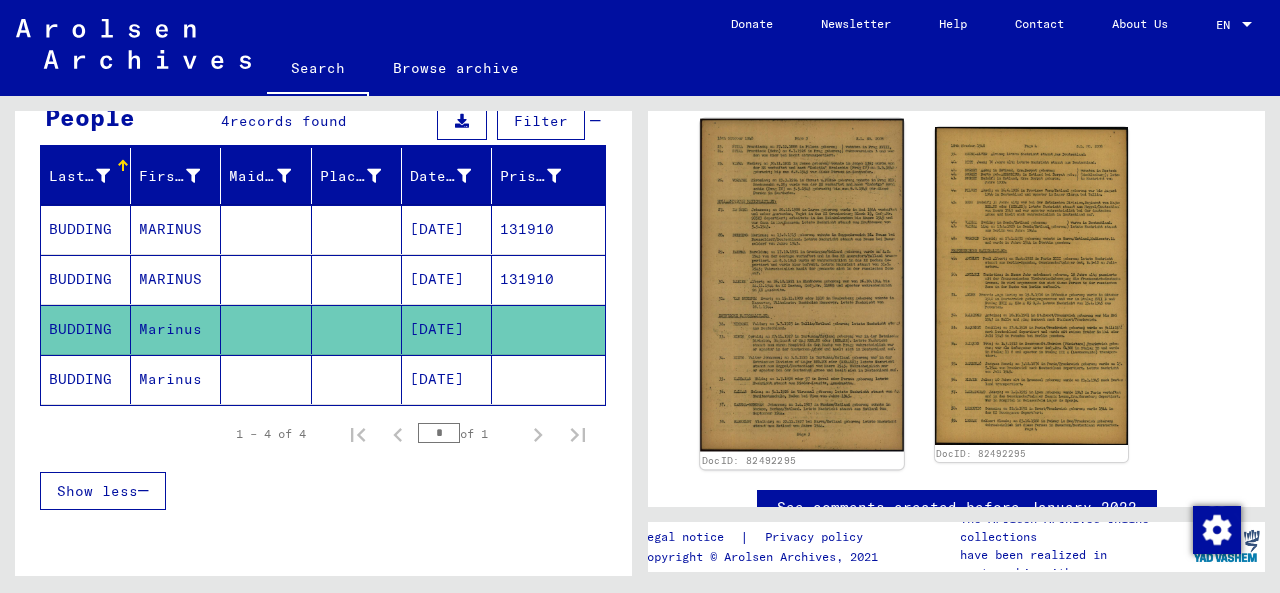 click 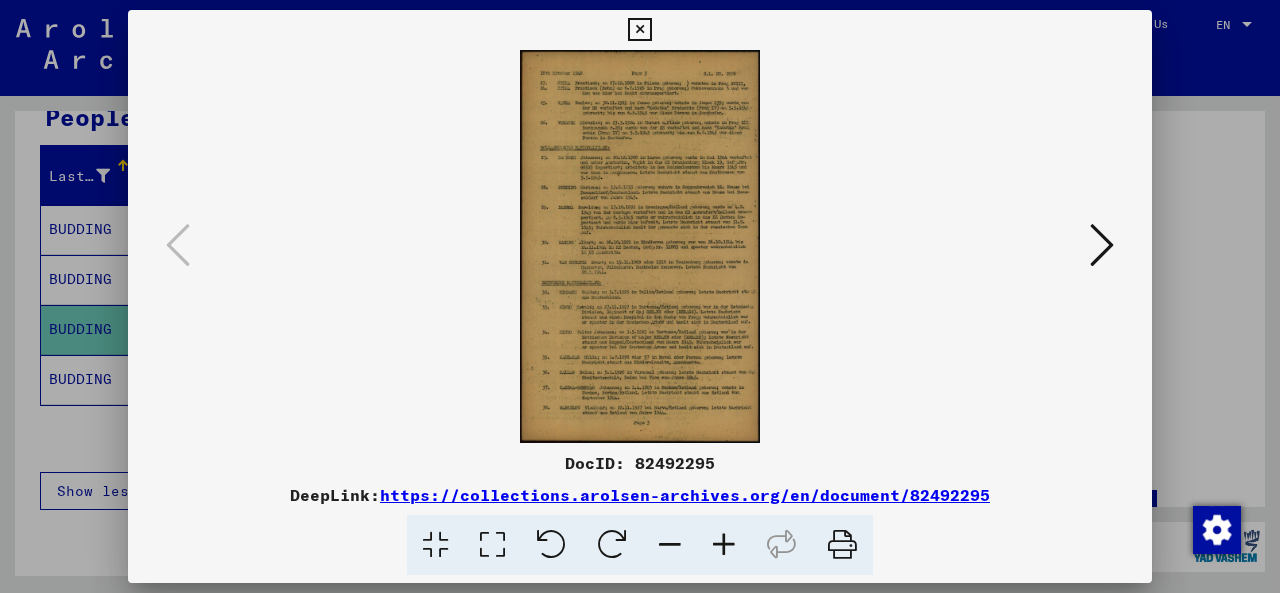 click at bounding box center [640, 246] 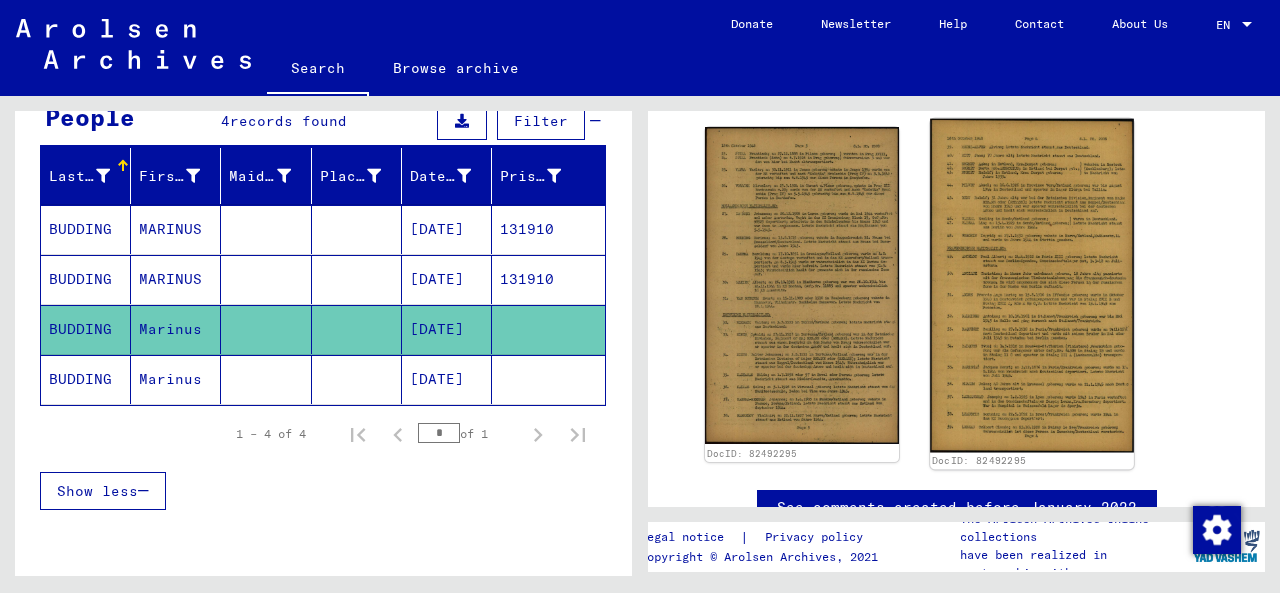 click 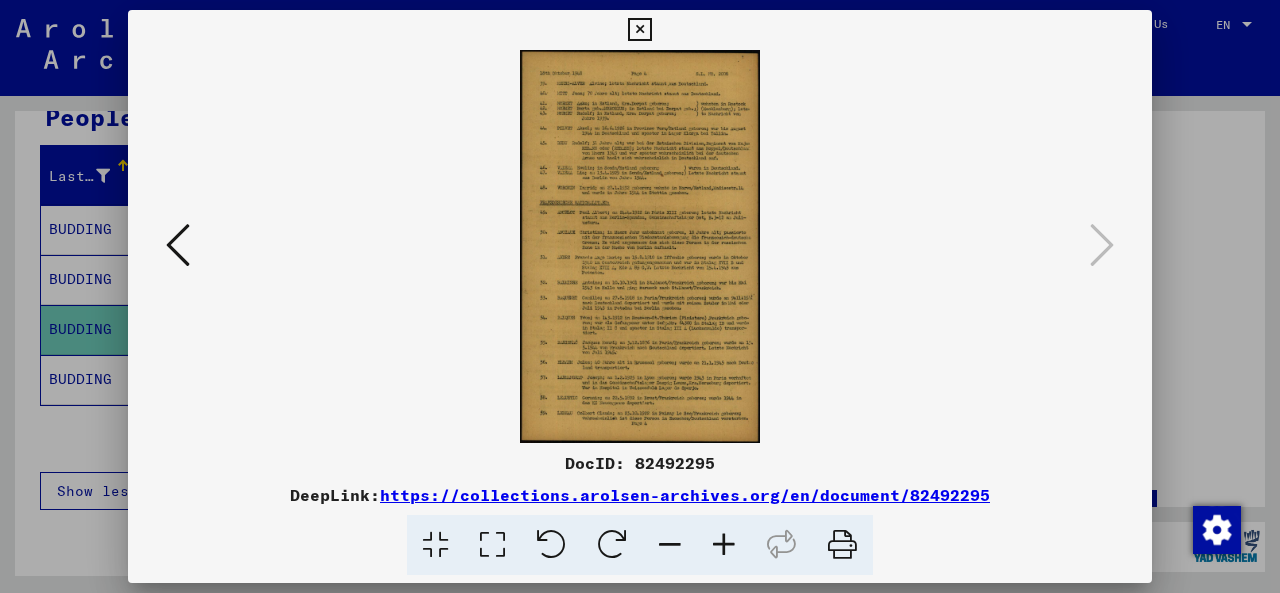 click at bounding box center [639, 30] 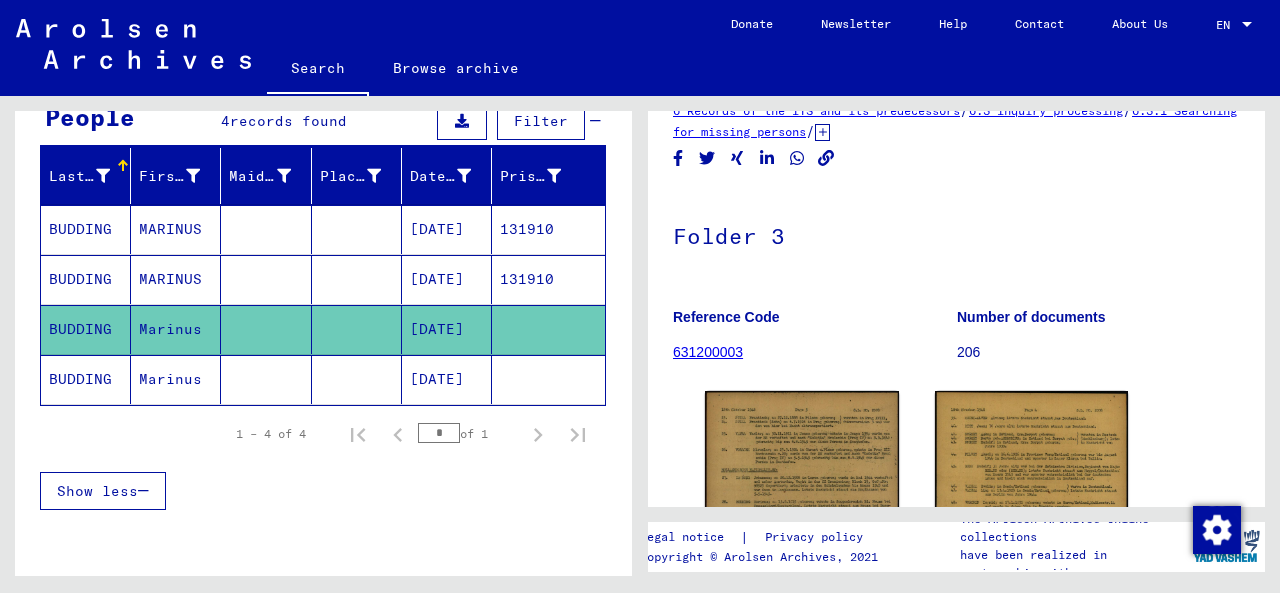 scroll, scrollTop: 0, scrollLeft: 0, axis: both 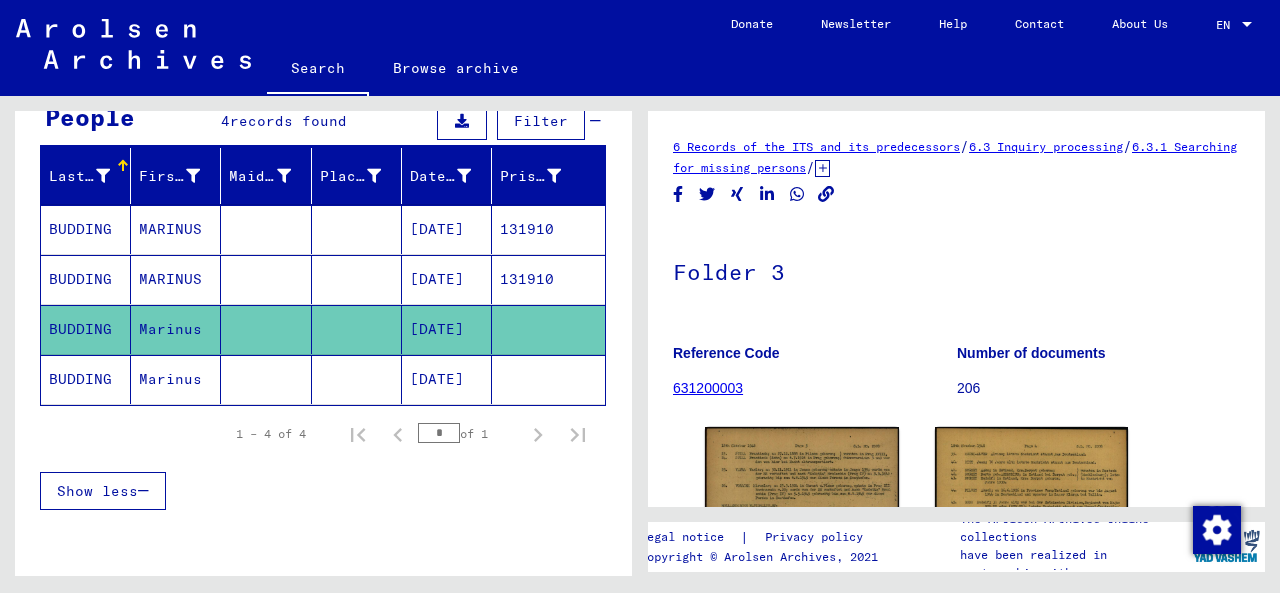 click on "Marinus" 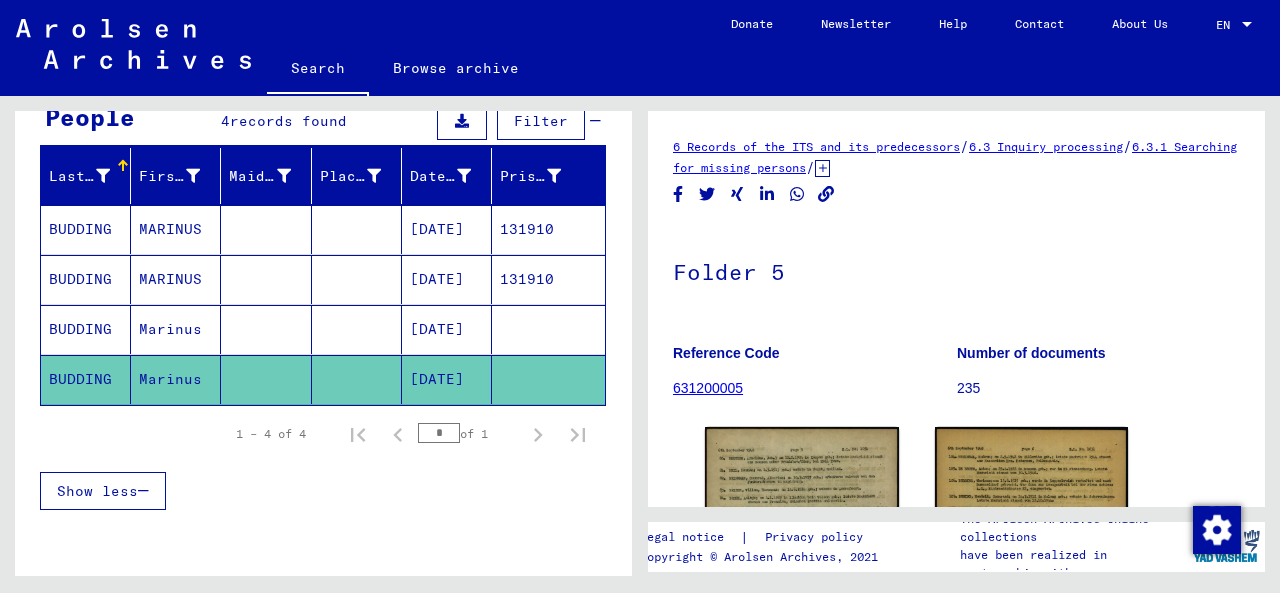 scroll, scrollTop: 0, scrollLeft: 0, axis: both 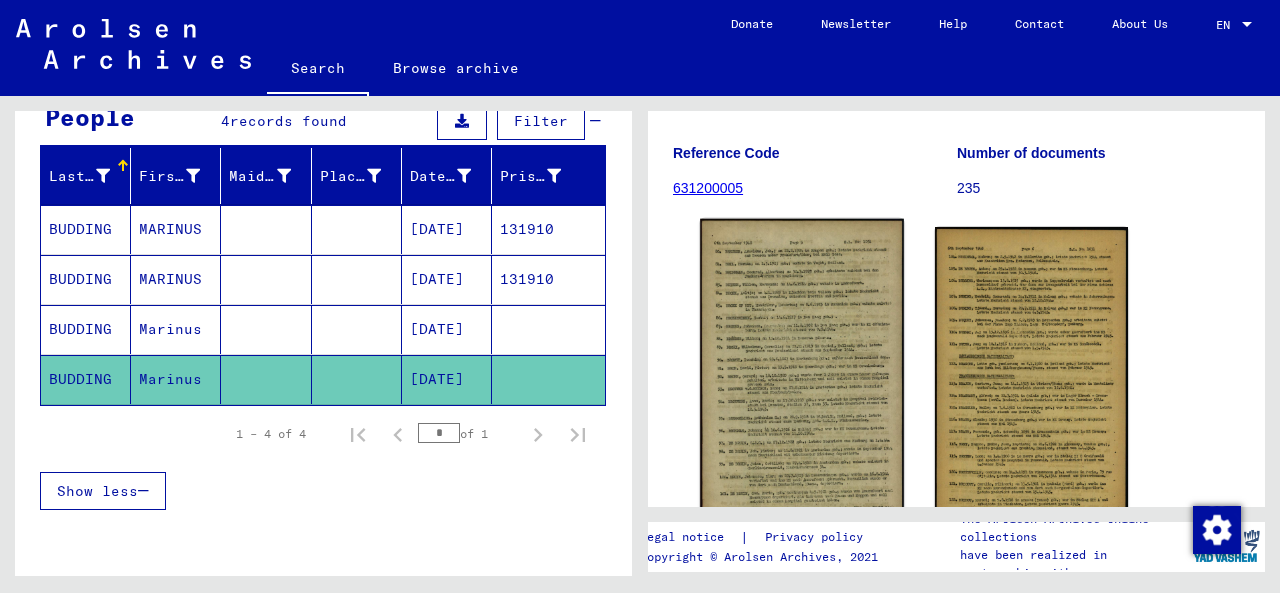 click 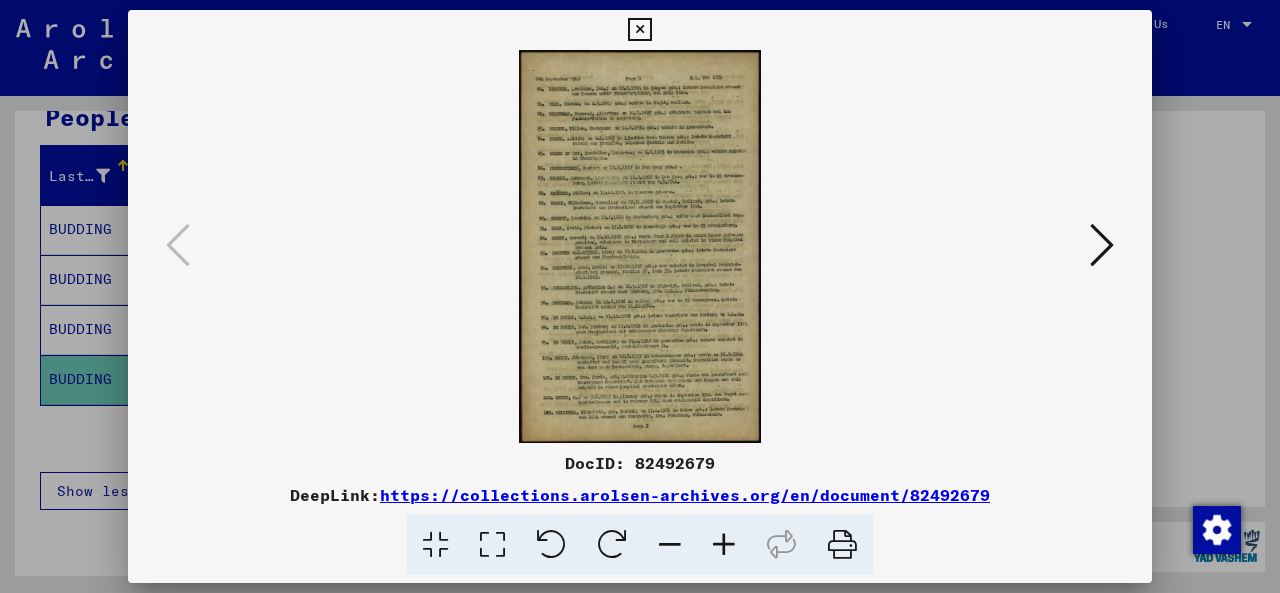 click at bounding box center (1102, 245) 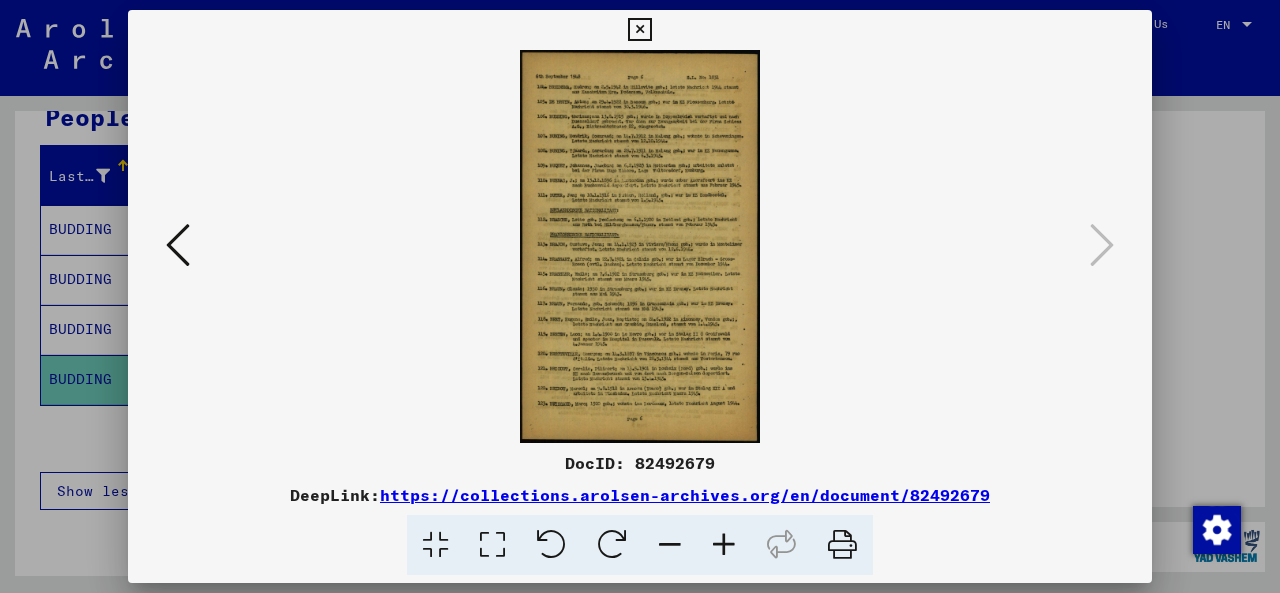 click at bounding box center (639, 30) 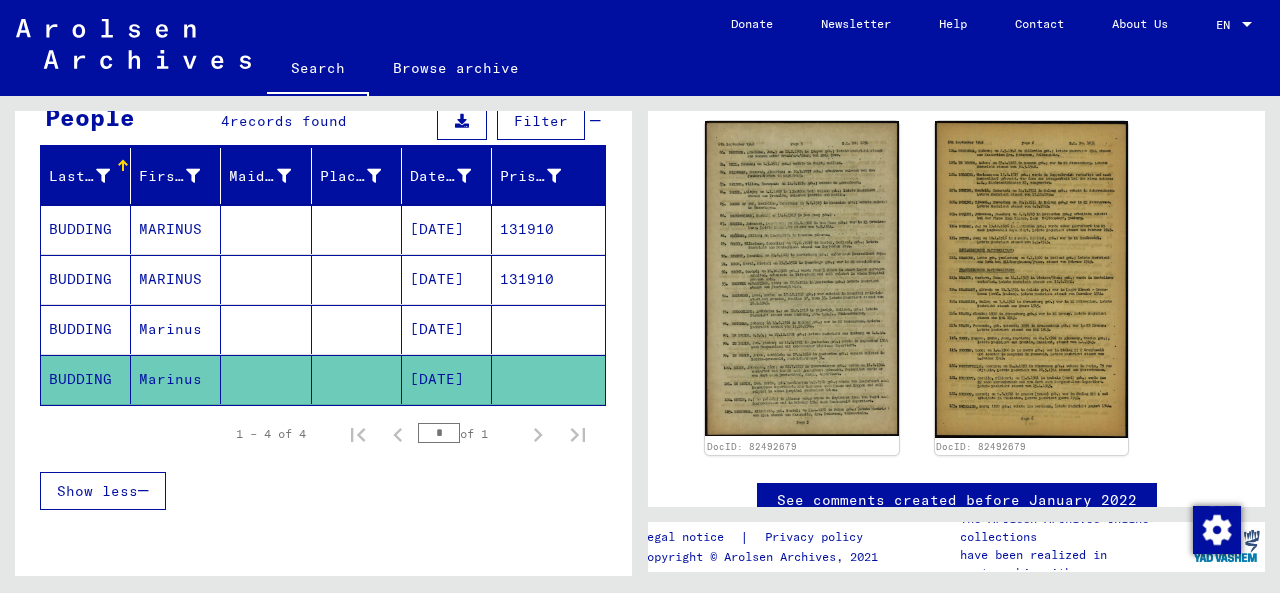 scroll, scrollTop: 300, scrollLeft: 0, axis: vertical 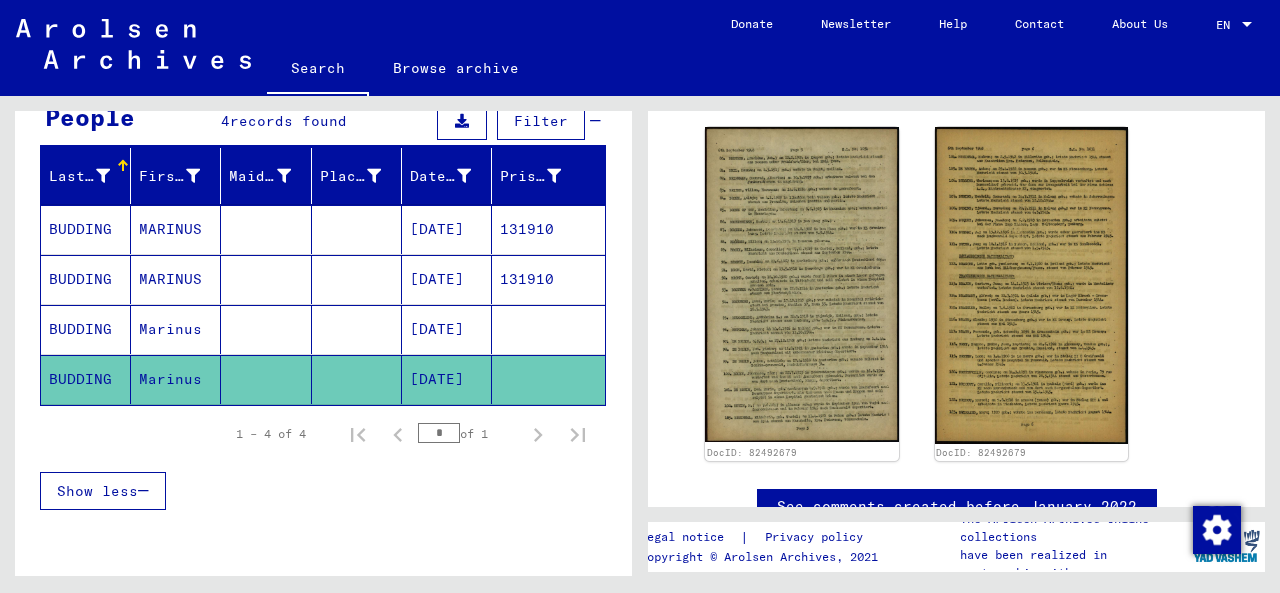 click at bounding box center (266, 379) 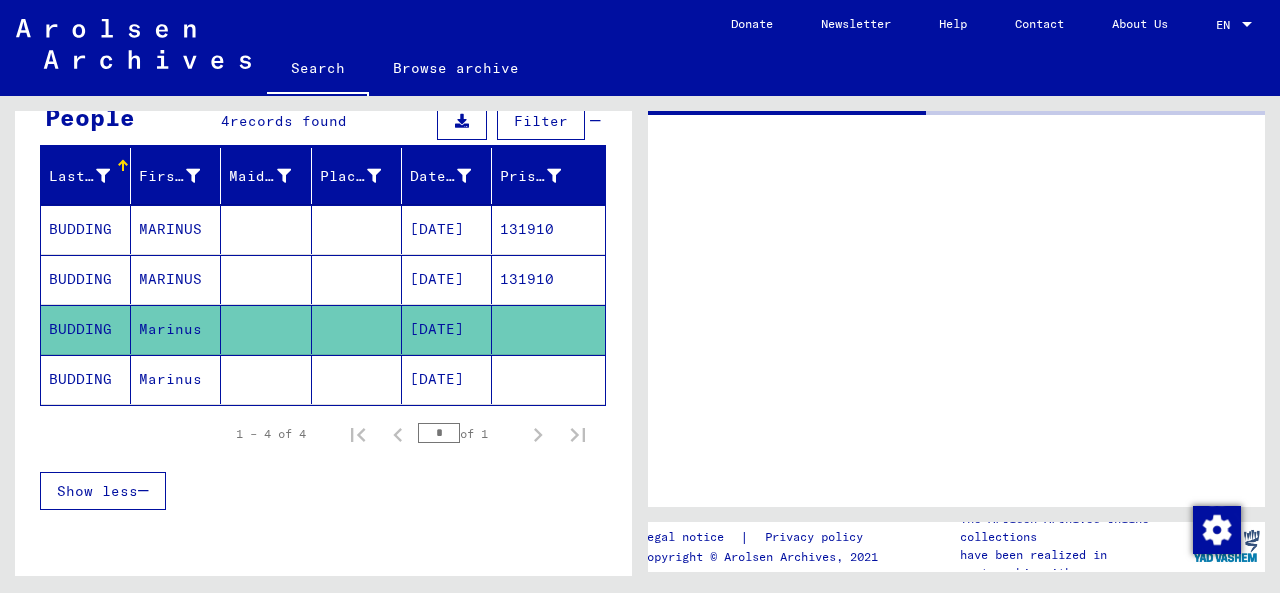 scroll, scrollTop: 0, scrollLeft: 0, axis: both 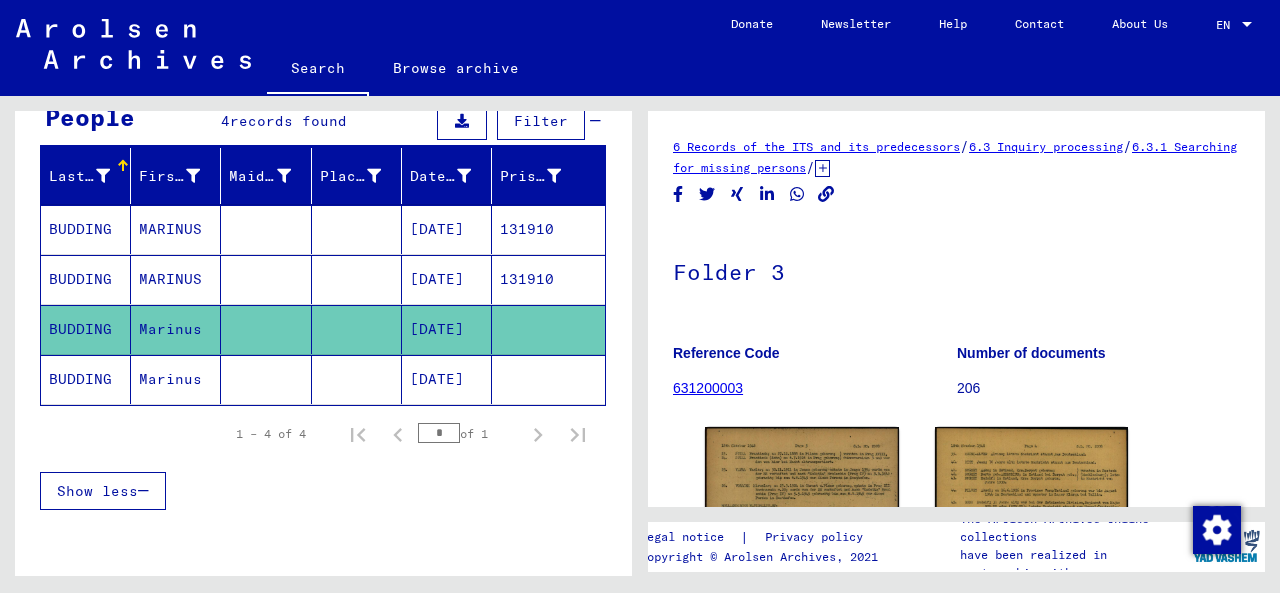 click at bounding box center [266, 329] 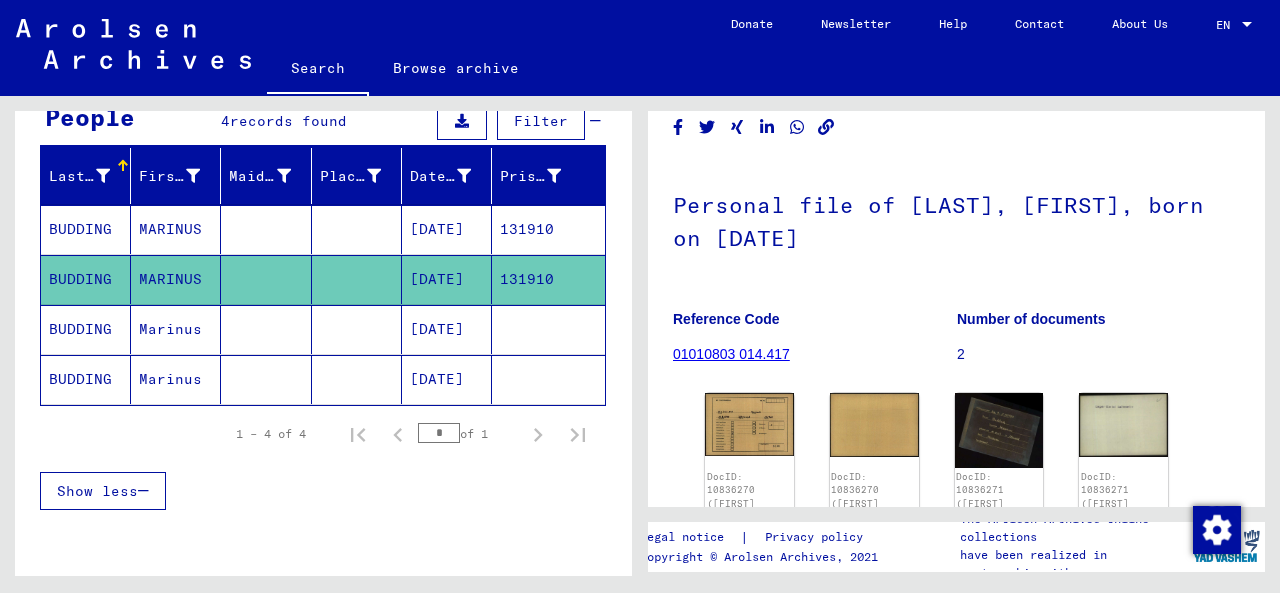 scroll, scrollTop: 100, scrollLeft: 0, axis: vertical 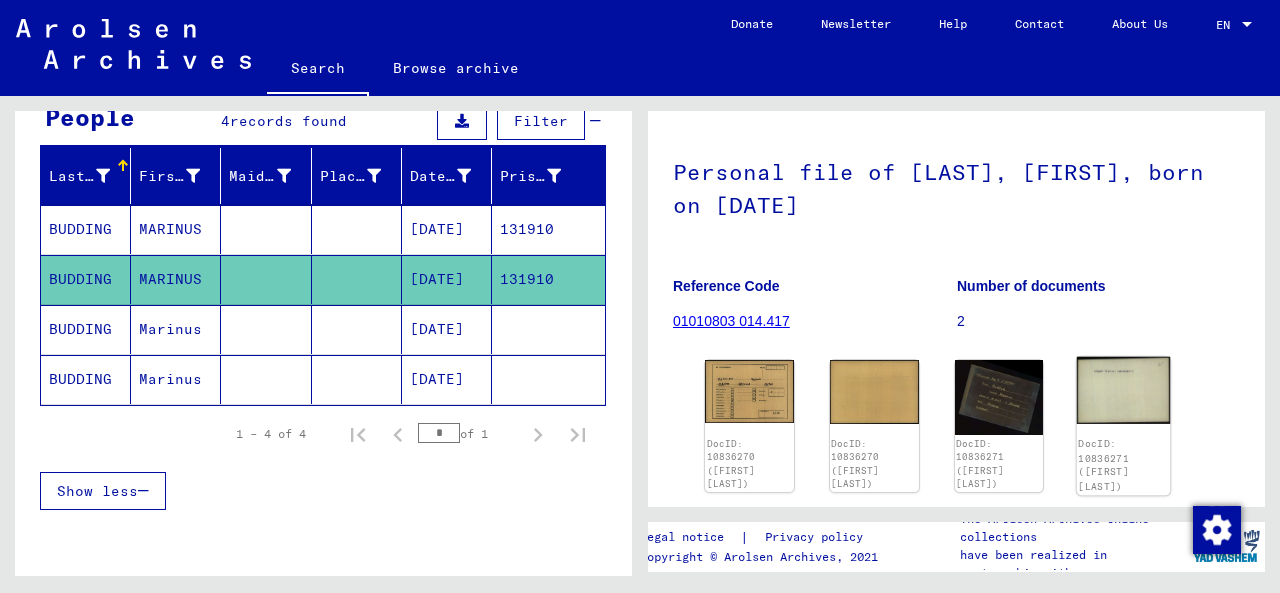 click 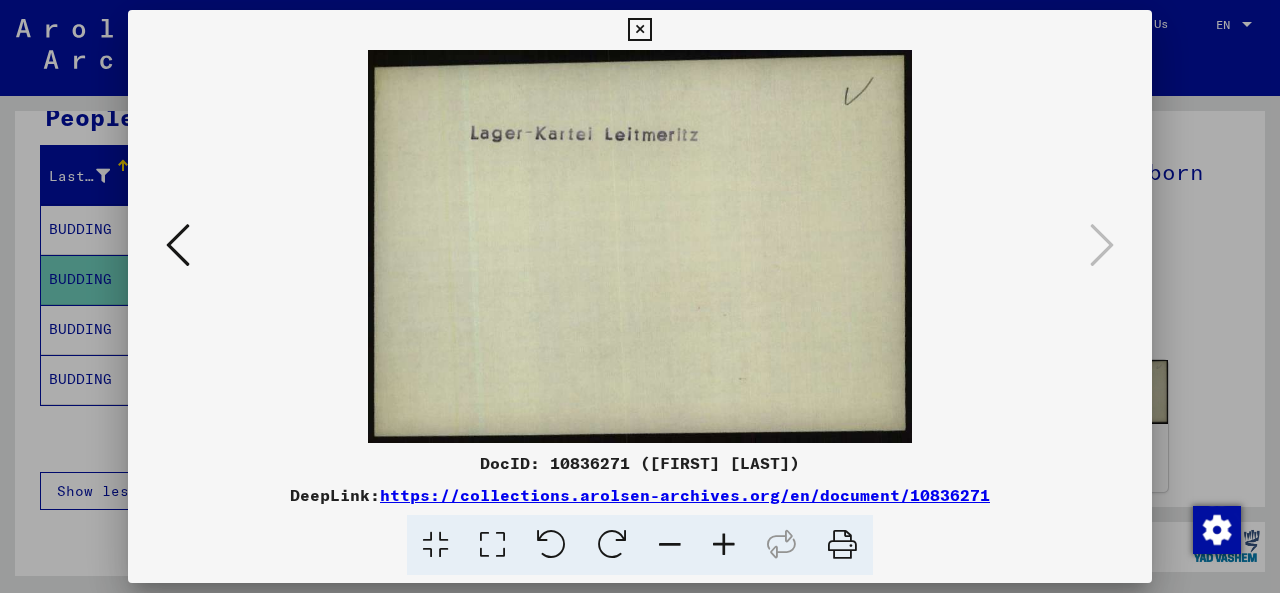 click at bounding box center [178, 246] 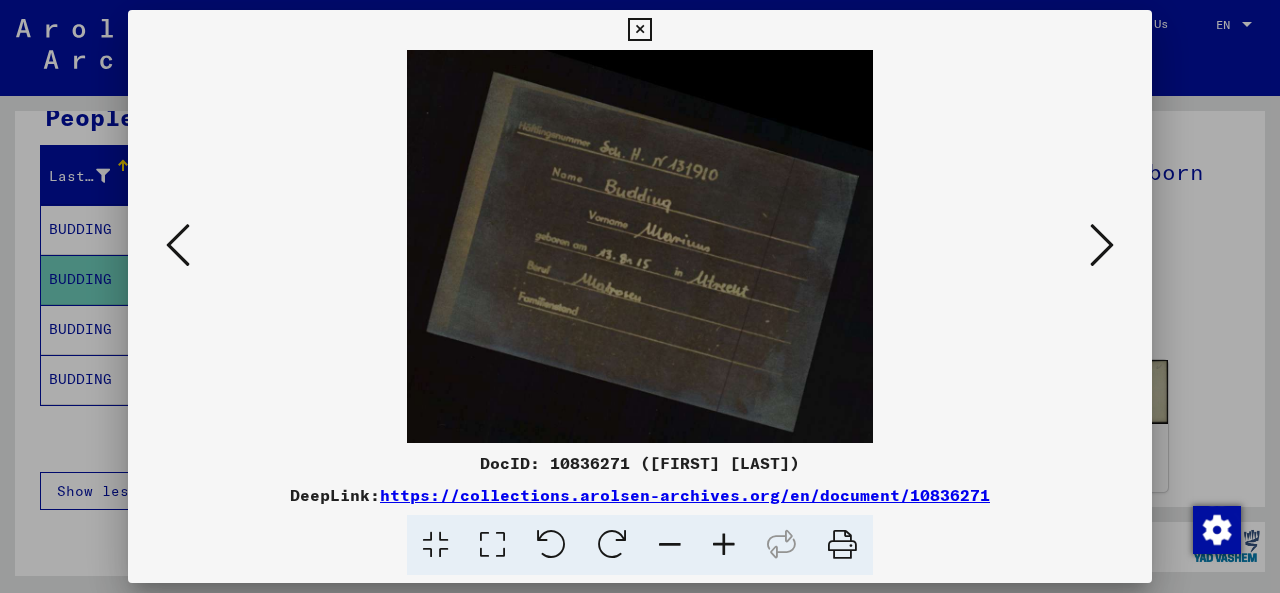 click at bounding box center [178, 245] 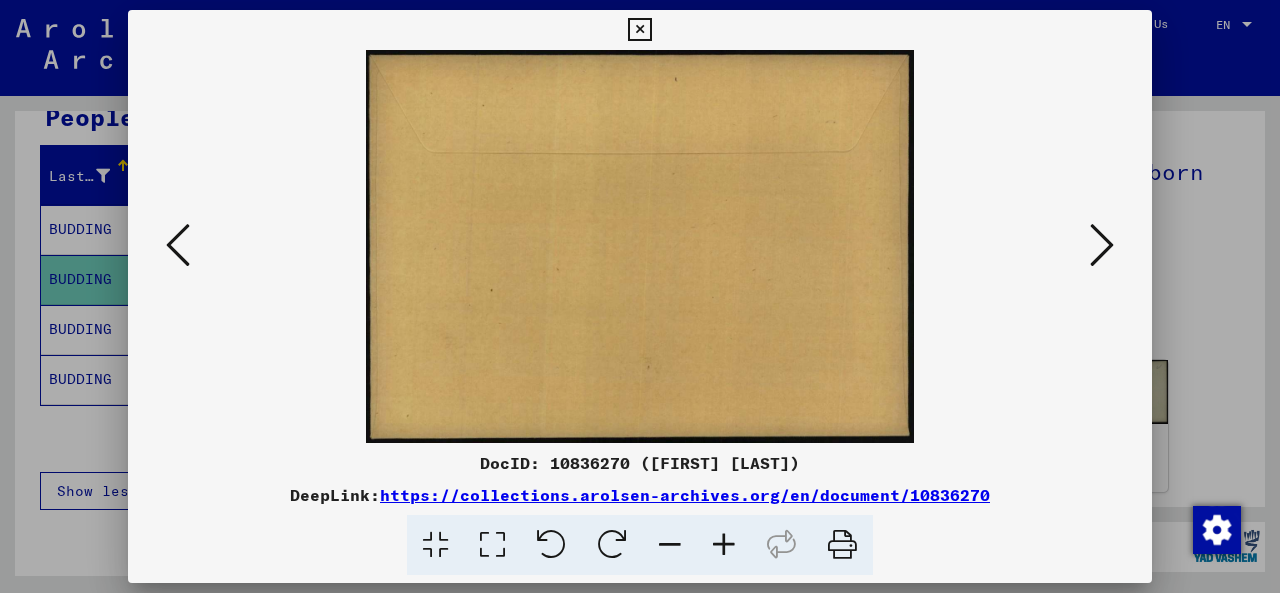 click at bounding box center (178, 245) 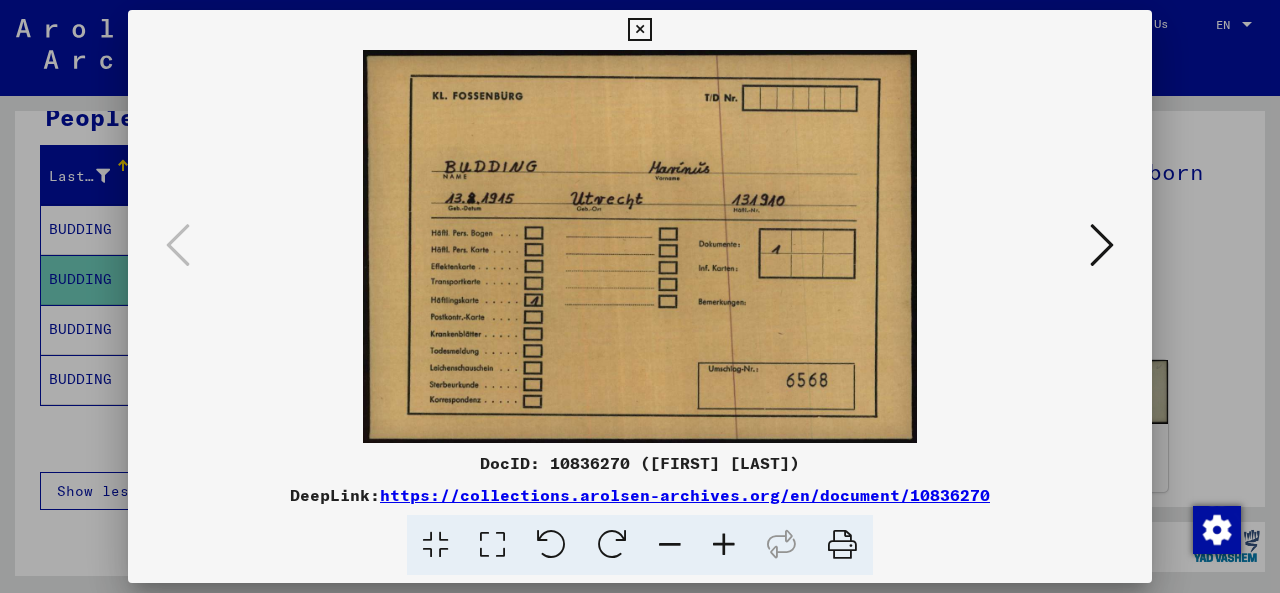 click at bounding box center [639, 30] 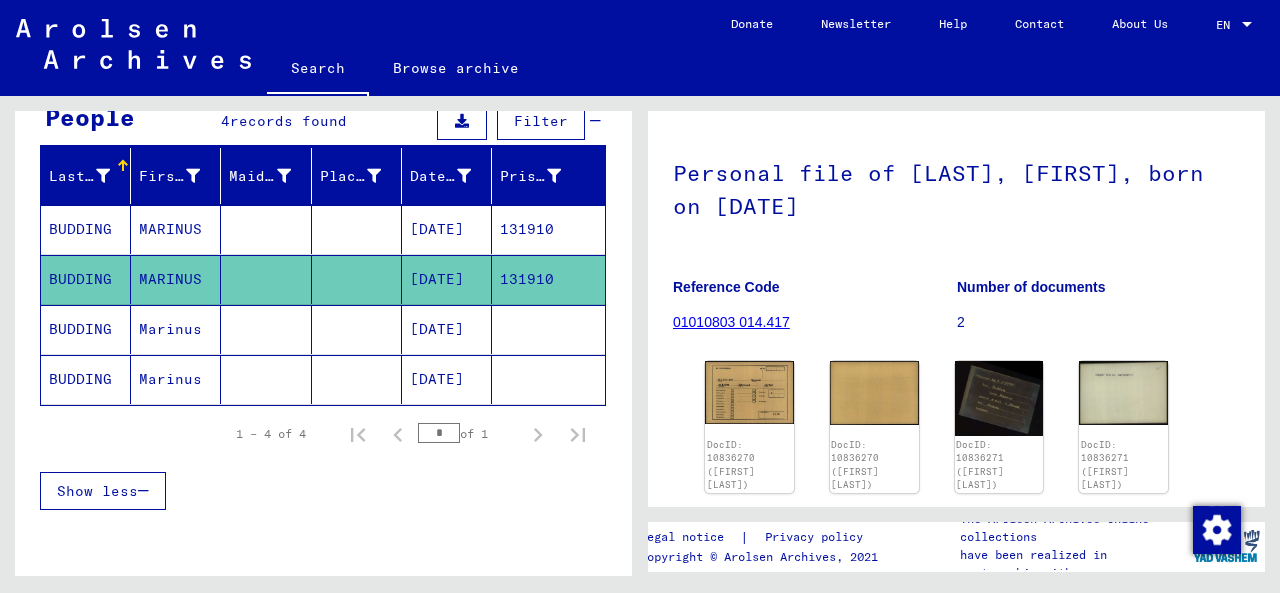 scroll, scrollTop: 100, scrollLeft: 0, axis: vertical 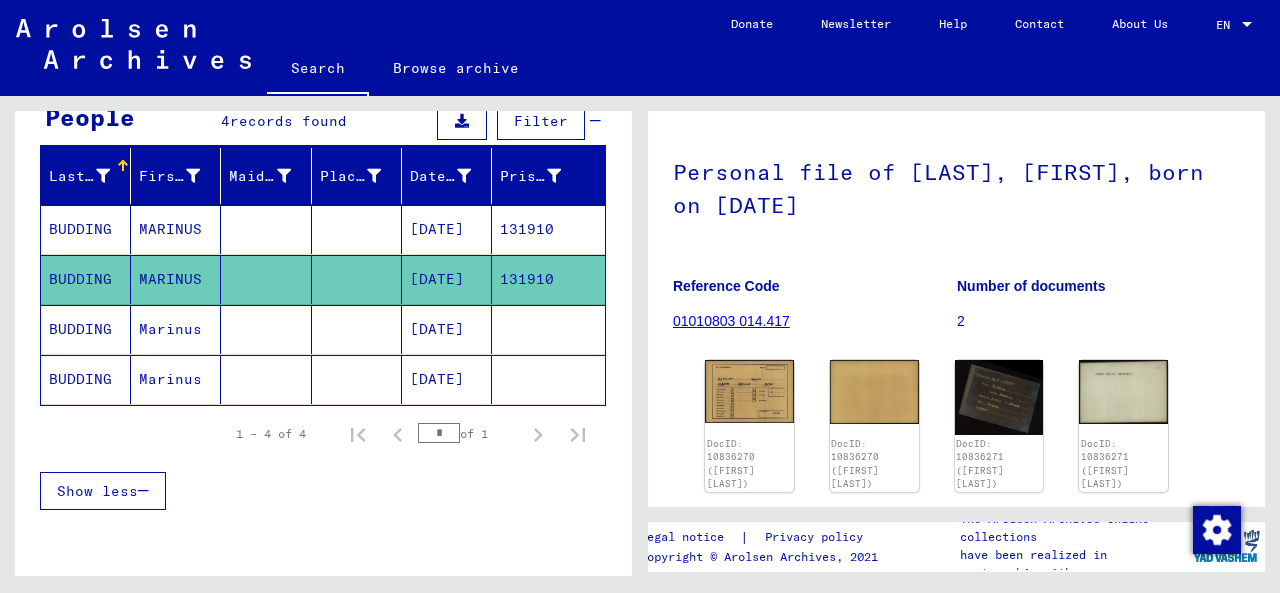 click at bounding box center (357, 279) 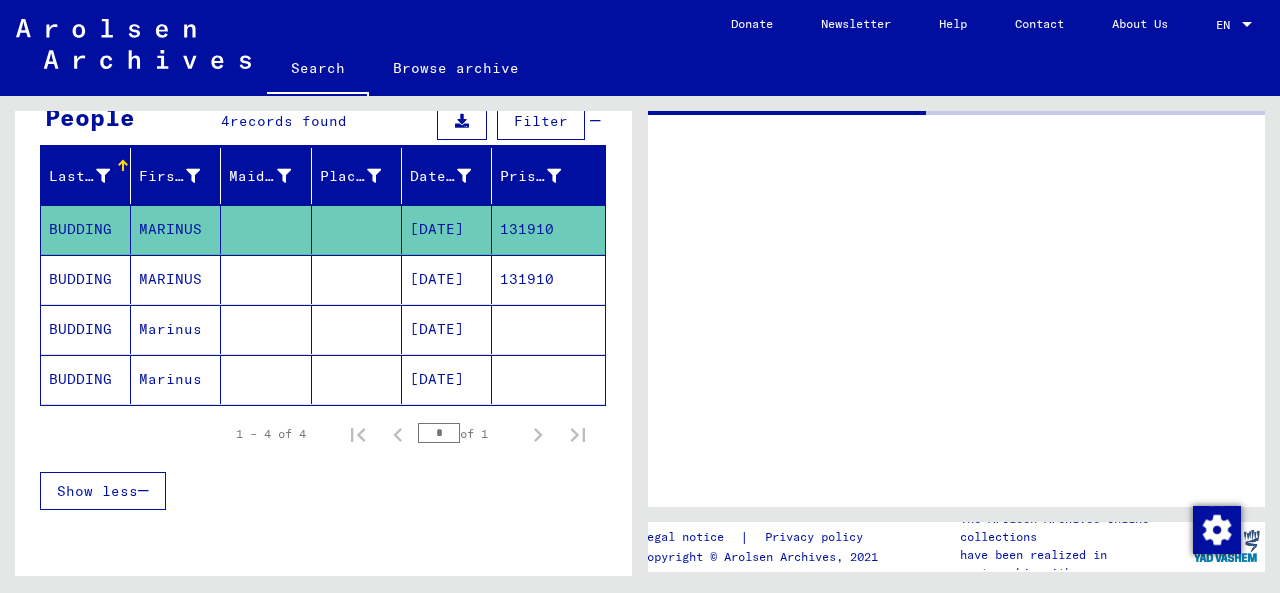 scroll, scrollTop: 0, scrollLeft: 0, axis: both 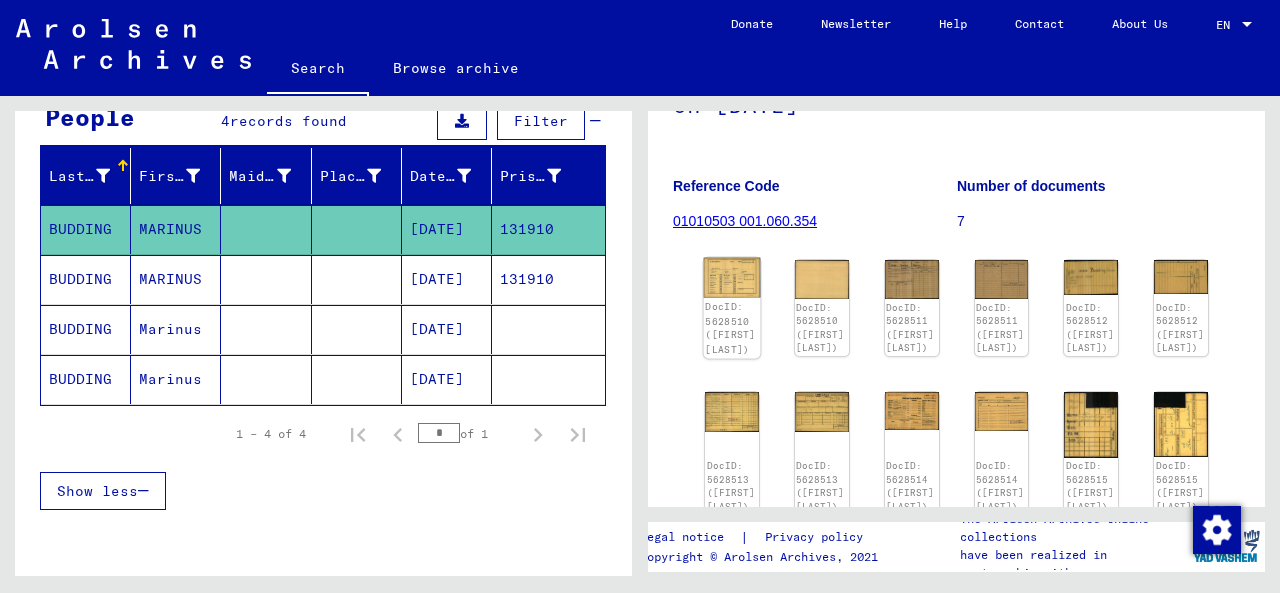 click 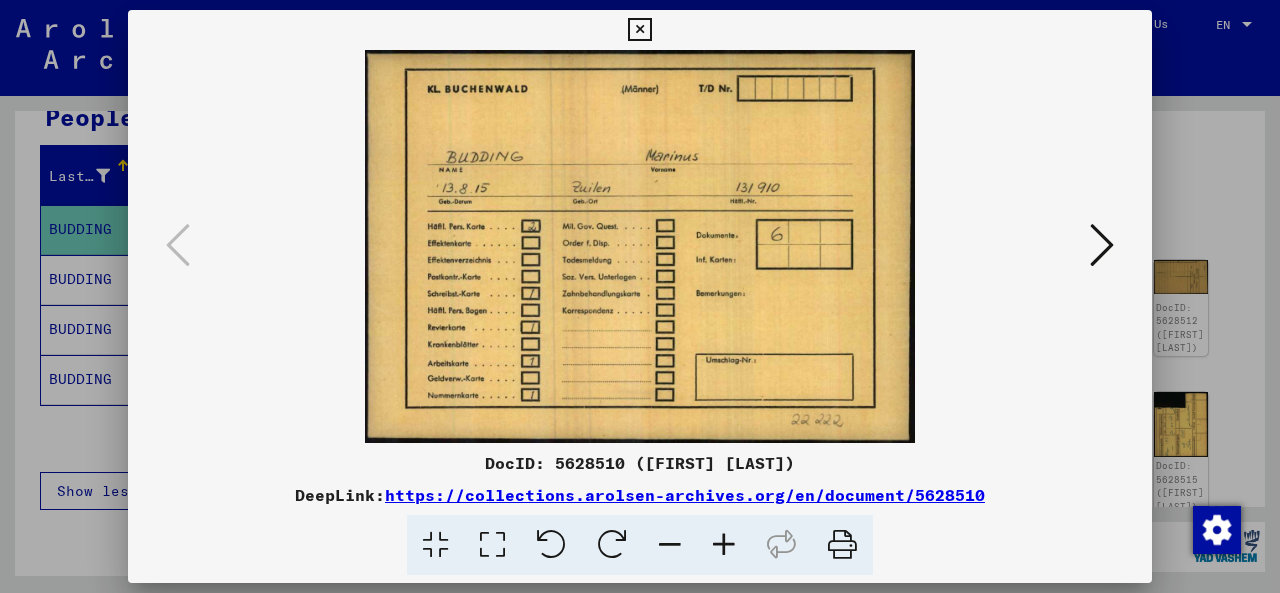 click at bounding box center [1102, 245] 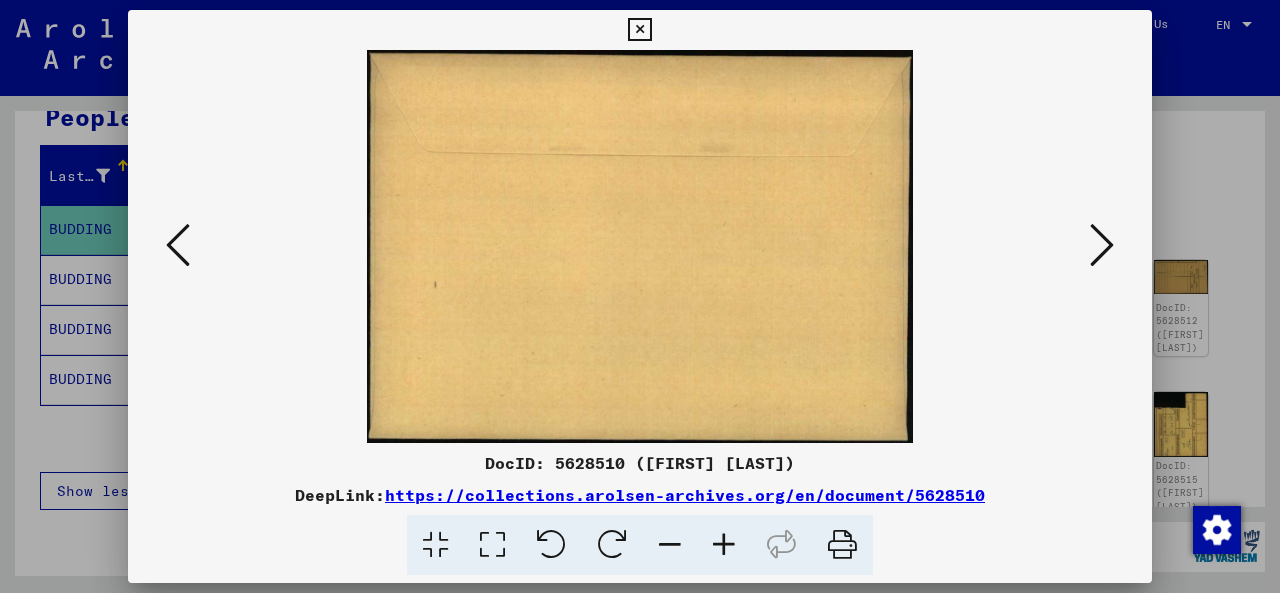 click at bounding box center [1102, 245] 